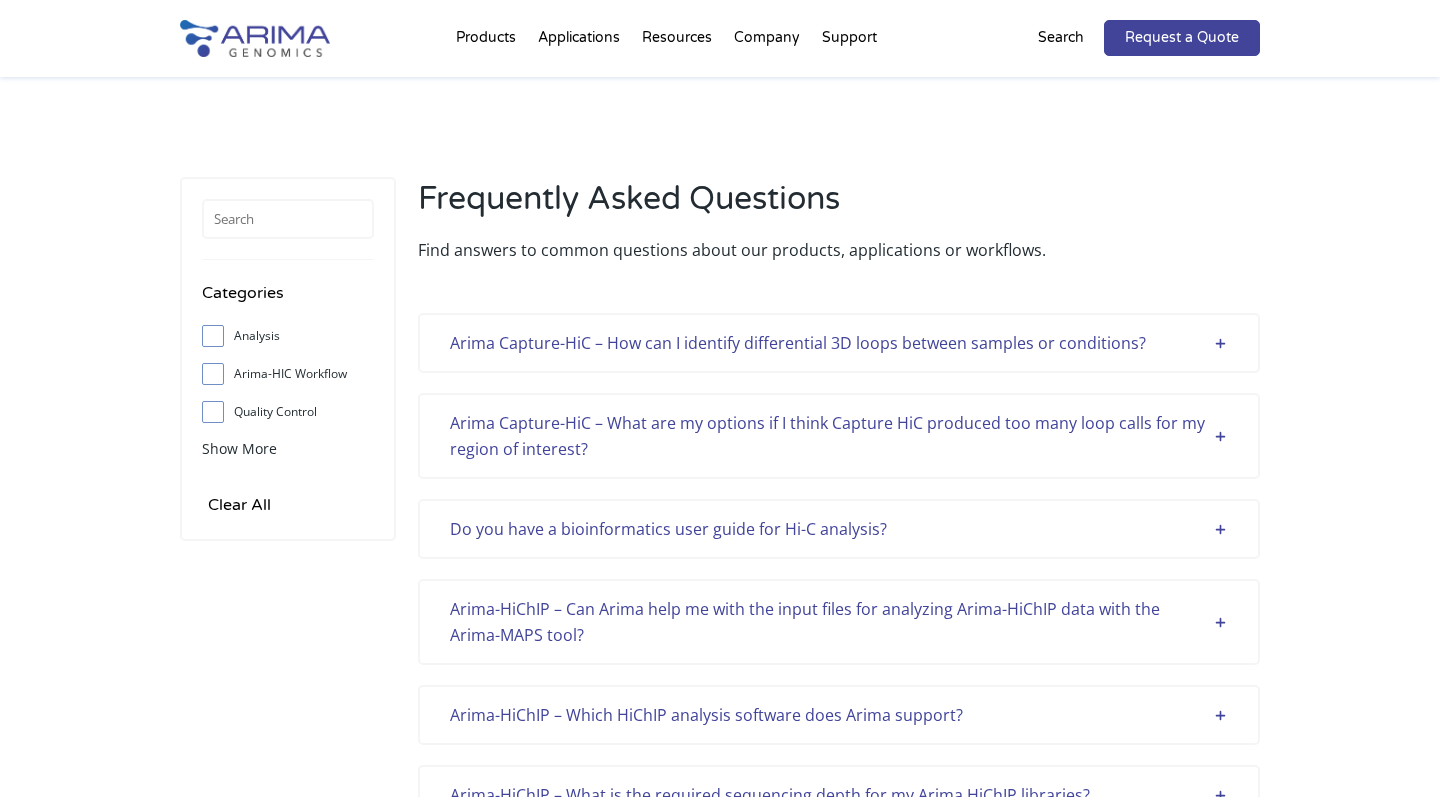 scroll, scrollTop: 370, scrollLeft: 0, axis: vertical 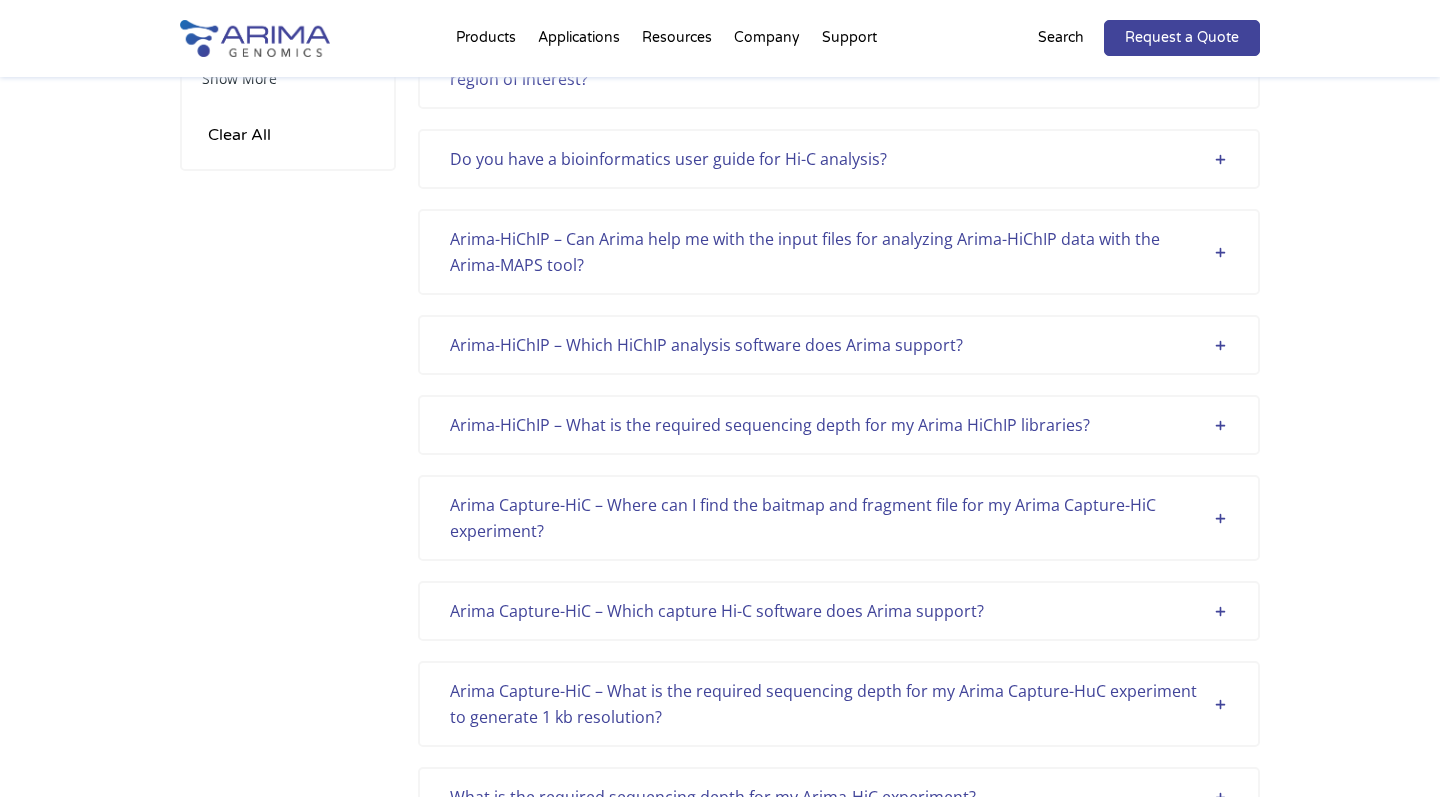 click on "Arima Capture-HiC – Where can I find the baitmap and fragment file for my Arima Capture-HiC experiment?" at bounding box center [839, 518] 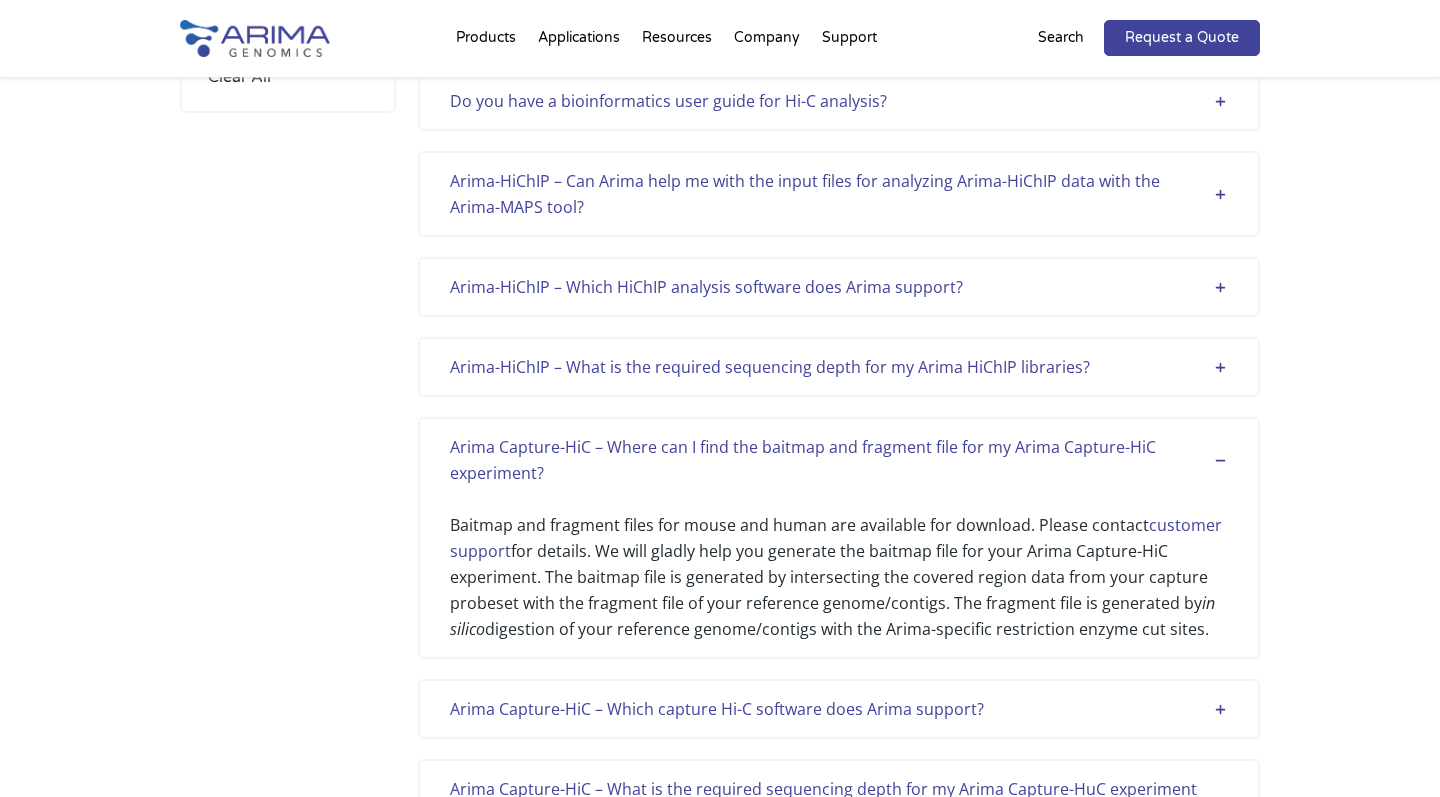 click on "Arima Capture-HiC – Where can I find the baitmap and fragment file for my Arima Capture-HiC experiment?" at bounding box center [839, 460] 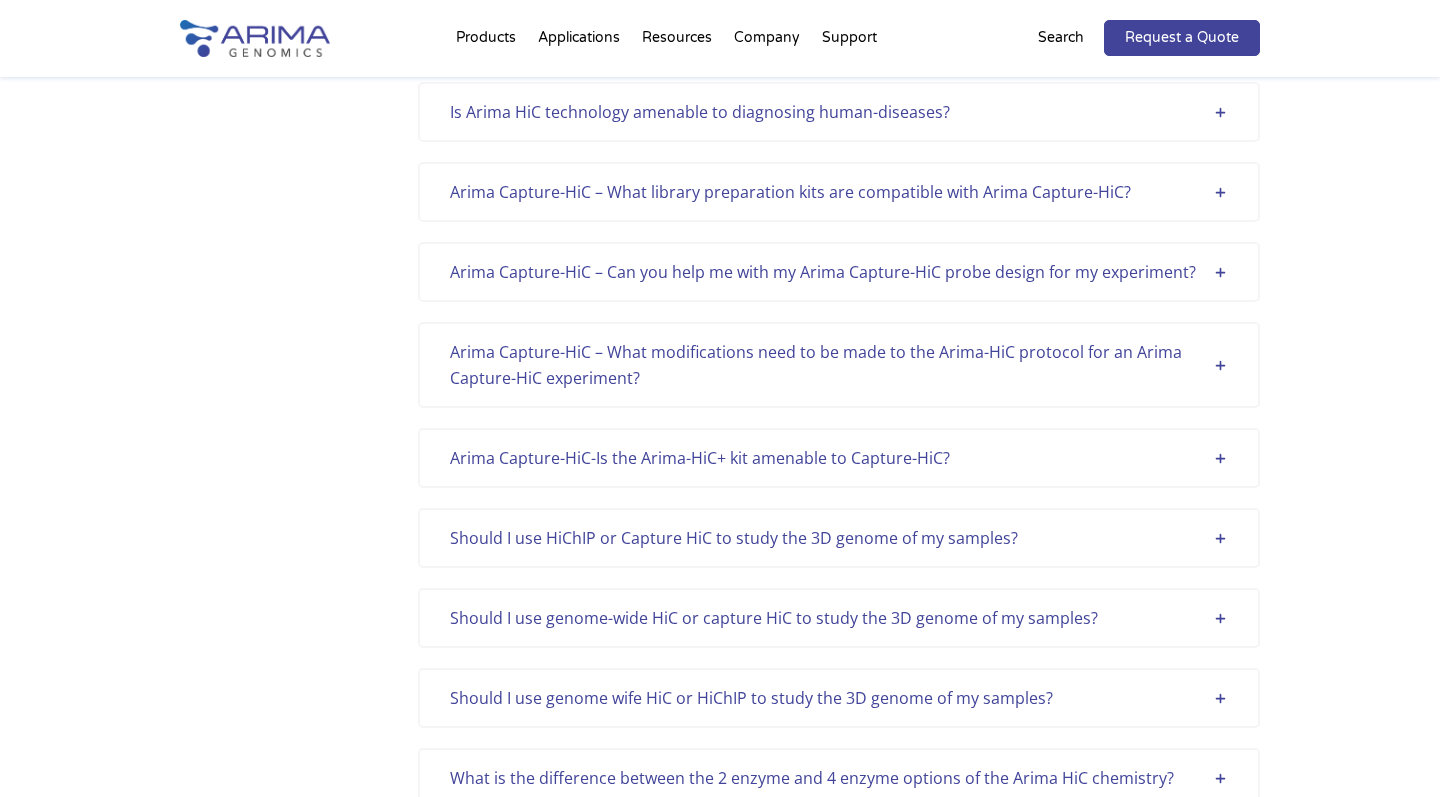 scroll, scrollTop: 2557, scrollLeft: 0, axis: vertical 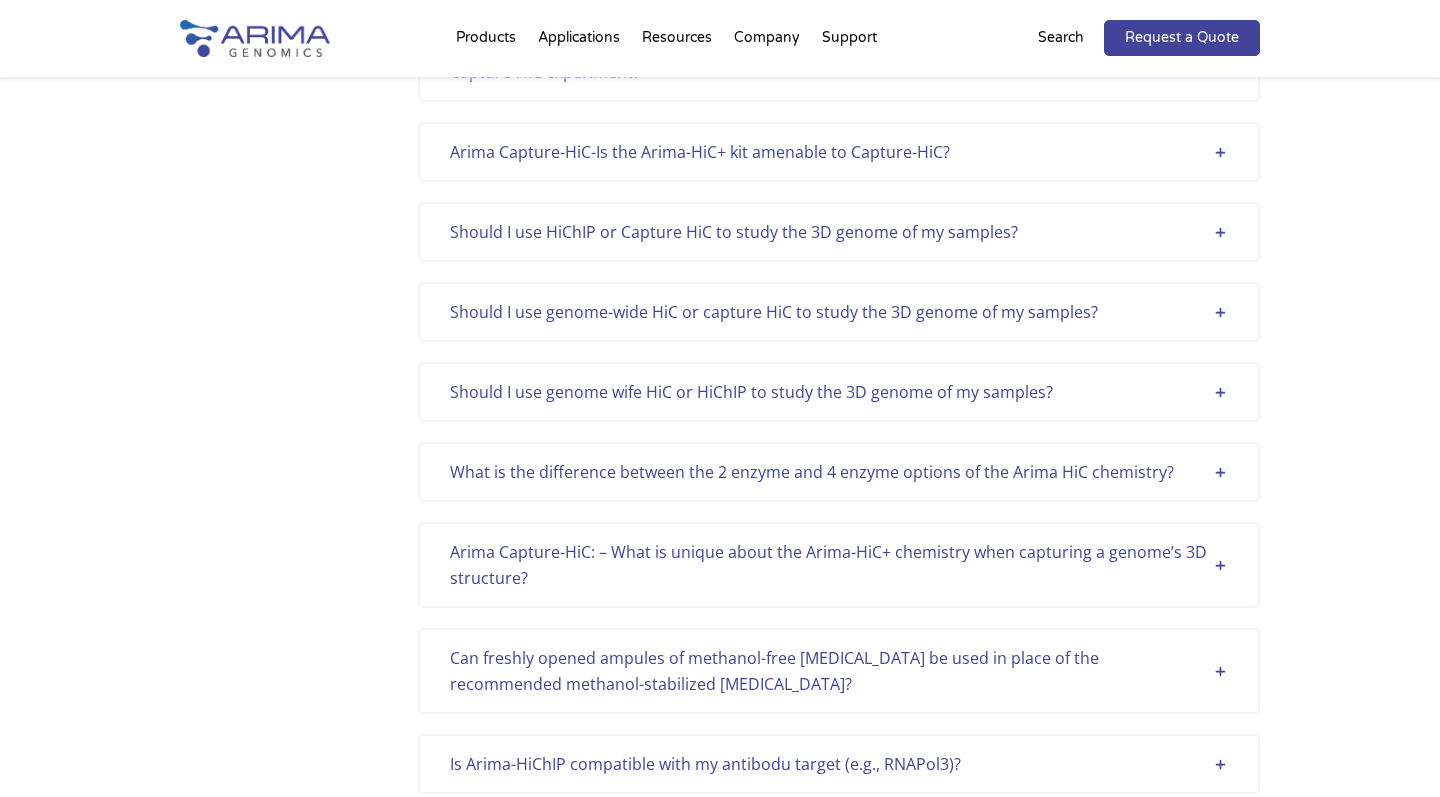 click on "What is the difference between the 2 enzyme and 4 enzyme options of the Arima HiC chemistry?" at bounding box center (839, 472) 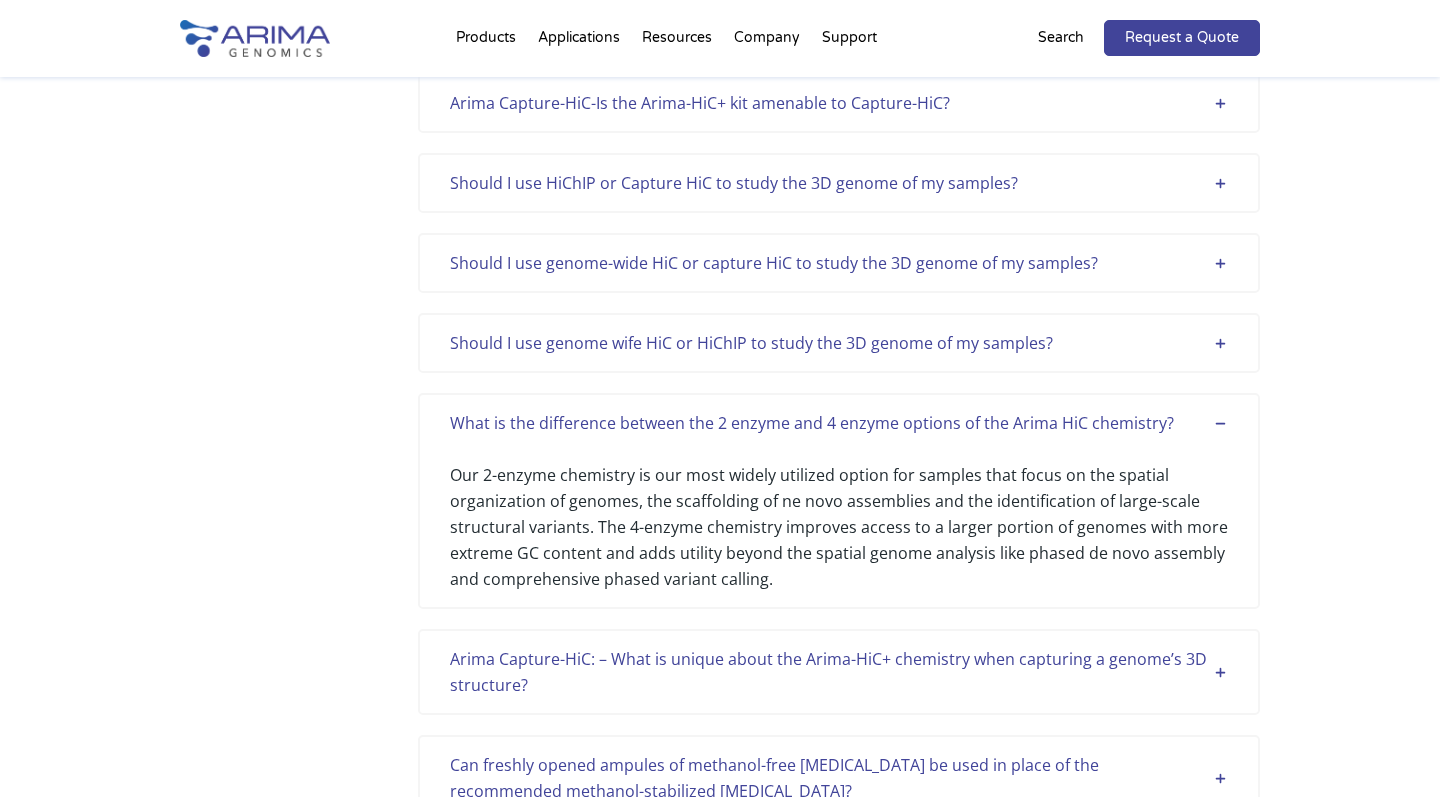 scroll, scrollTop: 2611, scrollLeft: 0, axis: vertical 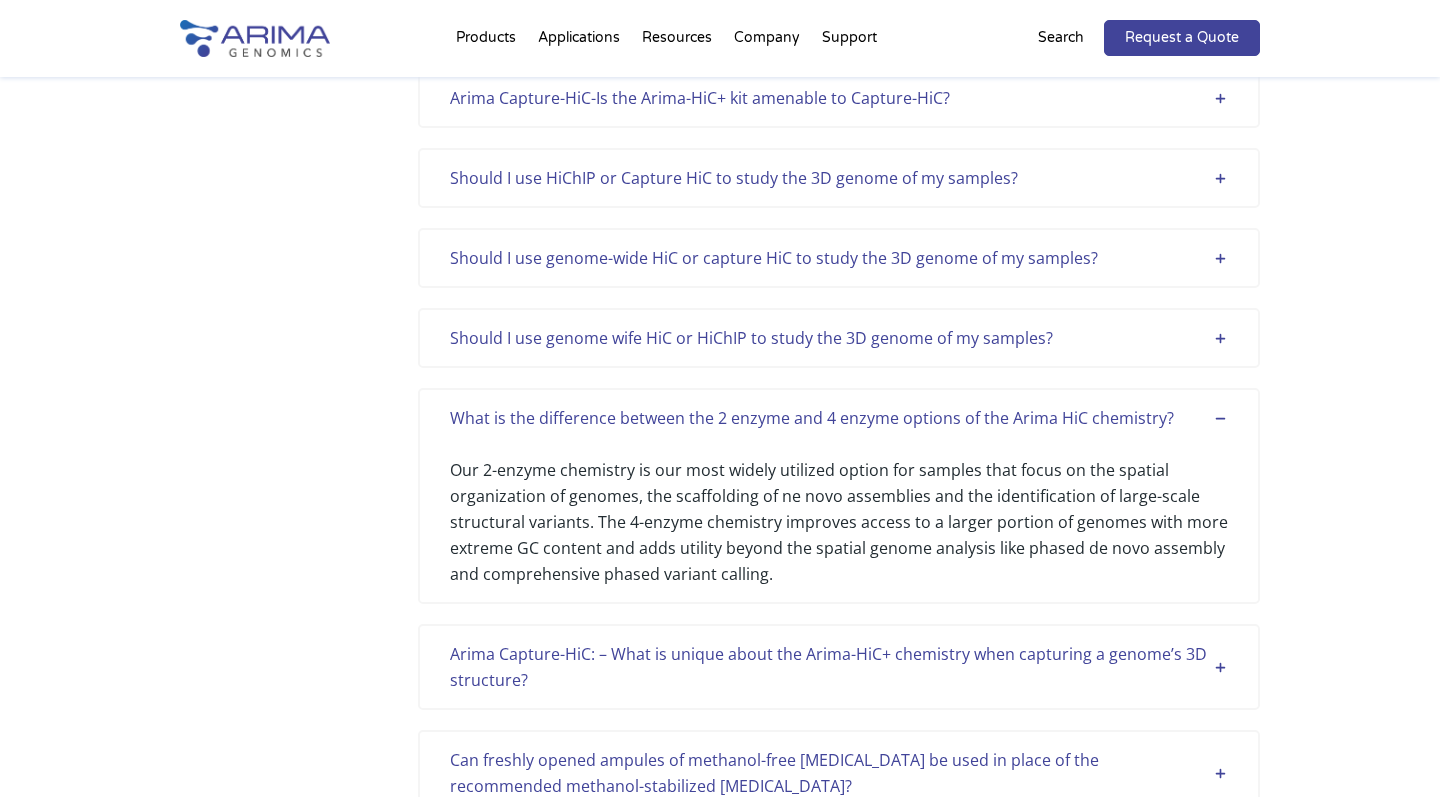 click on "Should I use genome wife HiC or HiChIP to study the 3D genome of my samples? Arima offers both unbiased genome-wide HiC (Arima HiC+) as well as antibody targeted Arima HiChIP to our customers. For fewer numbers of samples and for the comprehensive survey of the whole genome’s spatial organization, the use of Arima-HiC+ is recommended to characterize the status quo and discover differences between conditions. To establish the functional connections between the epigenome (histone modifications, chromatin organizers, transcription factors, etc.) to their spatial organization, the use of Arima HiChIP is recommended." at bounding box center [839, 338] 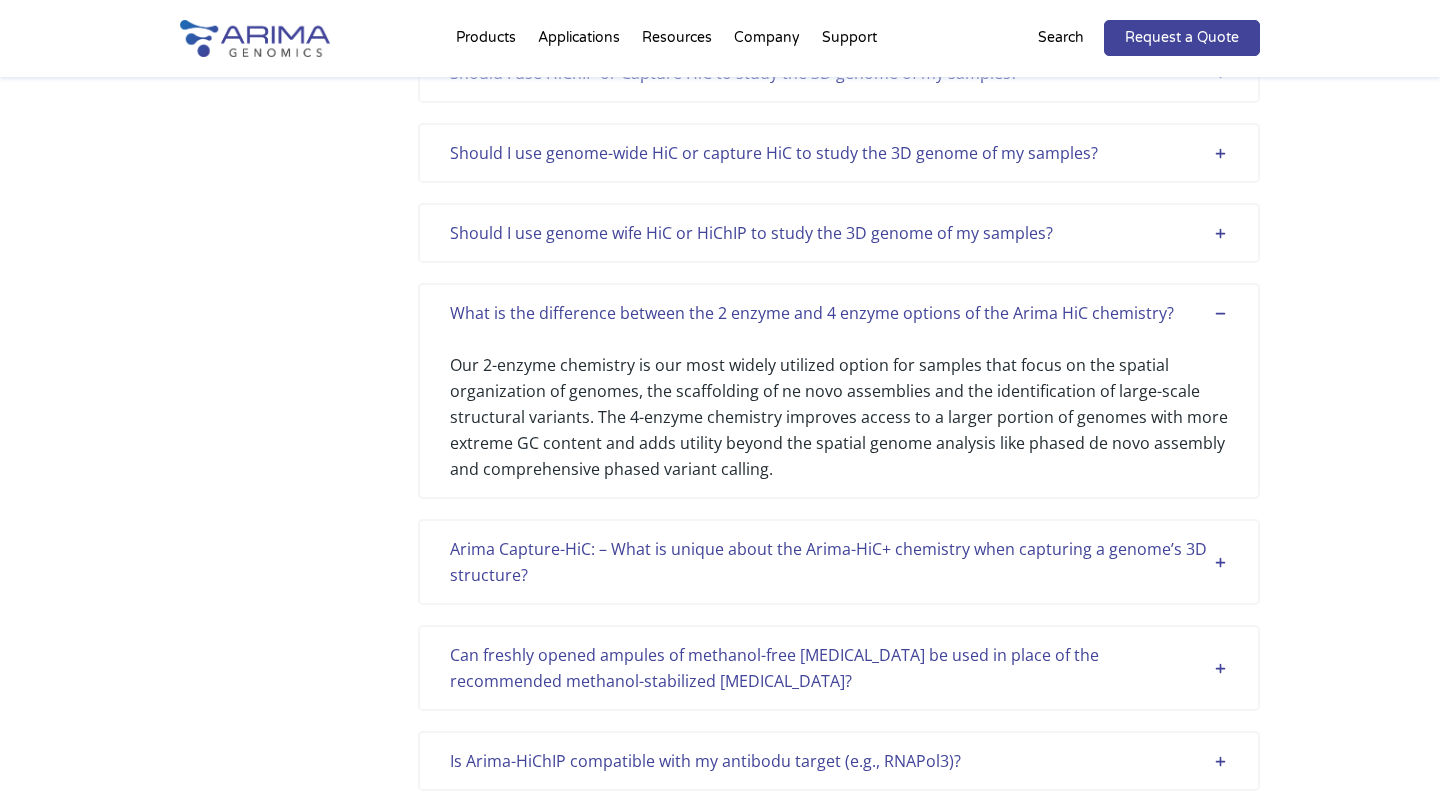 scroll, scrollTop: 3157, scrollLeft: 0, axis: vertical 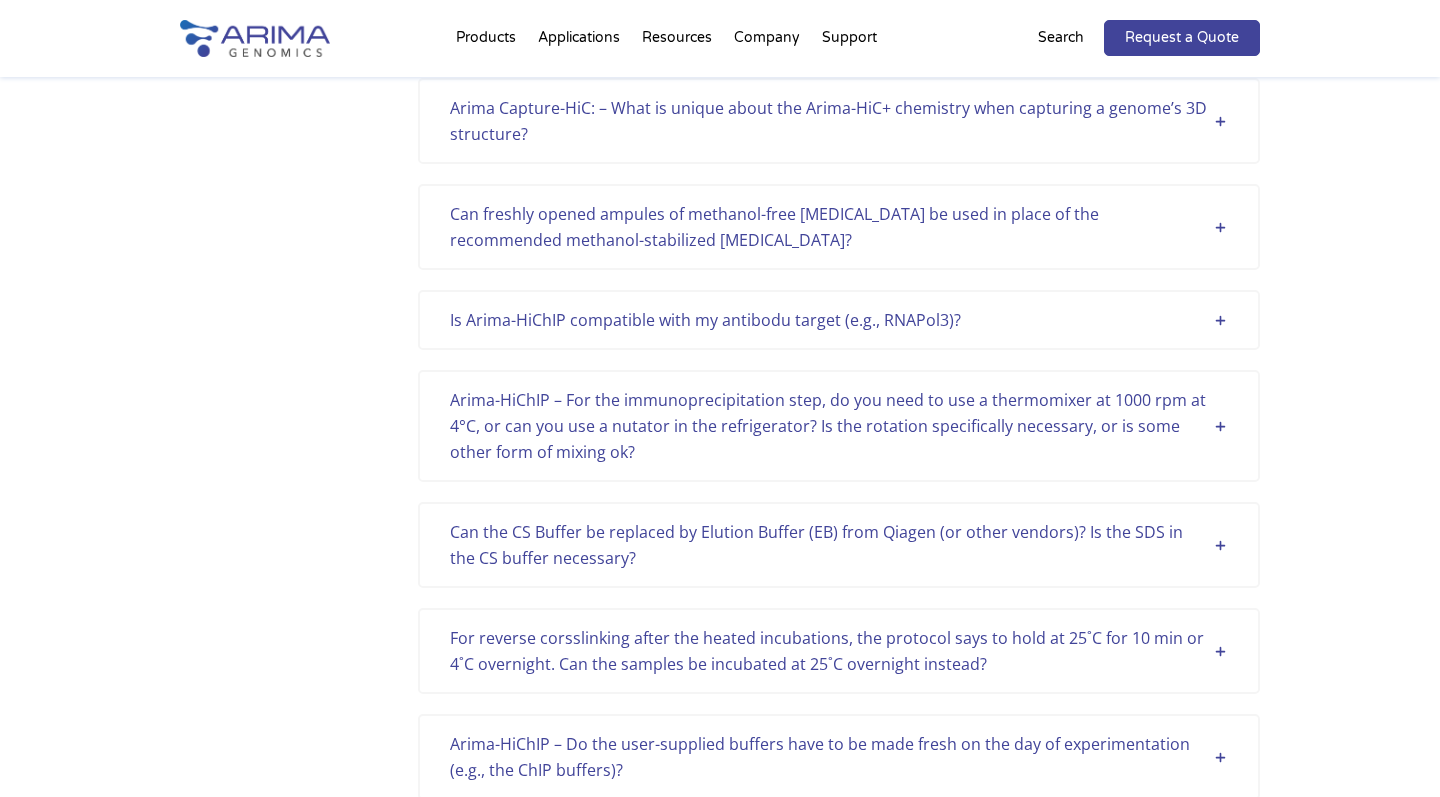 click on "Is Arima-HiChIP compatible with my antibodu target (e.g., RNAPol3)?" at bounding box center (839, 320) 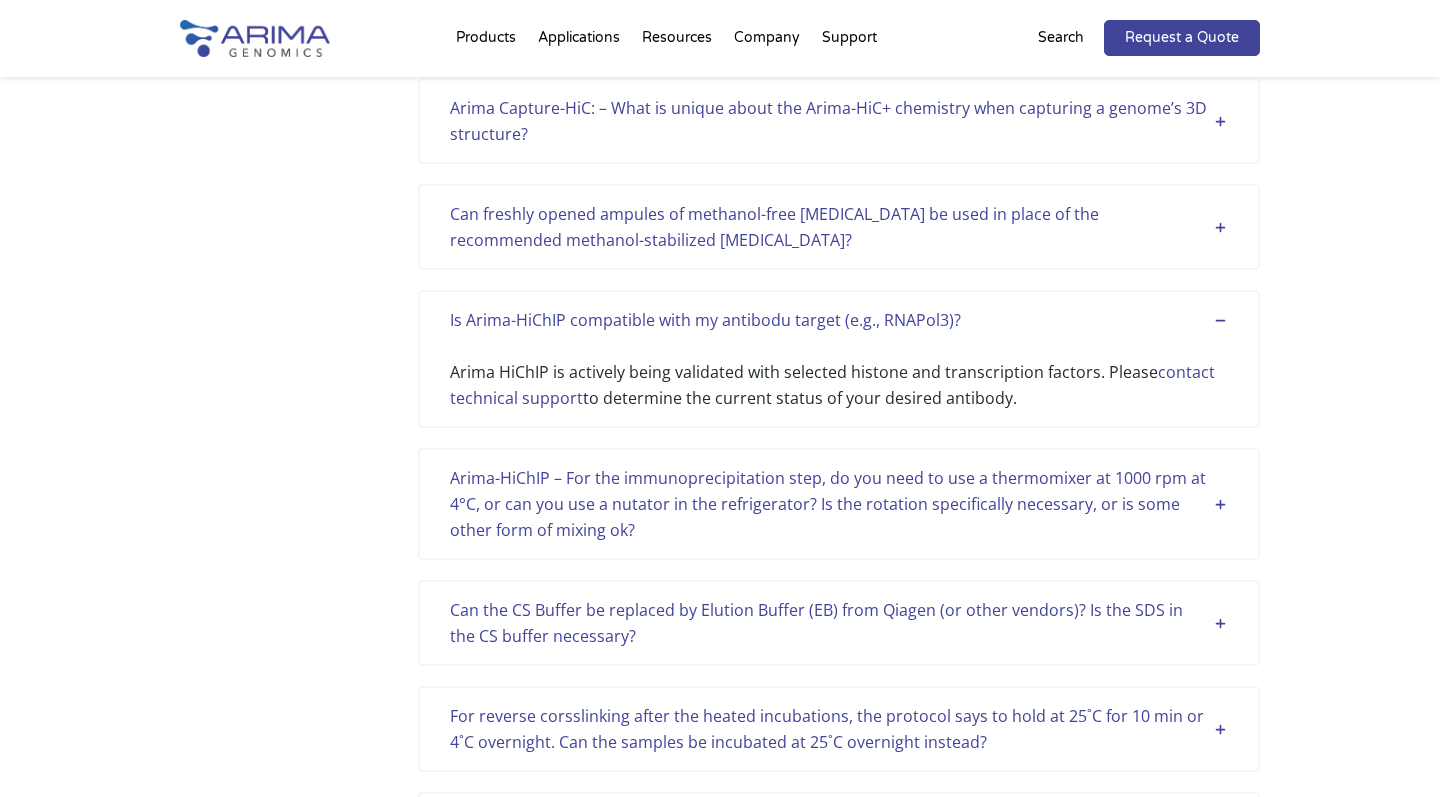 click on "Can freshly opened ampules of methanol-free [MEDICAL_DATA] be used in place of the recommended methanol-stabilized [MEDICAL_DATA]?" at bounding box center [839, 227] 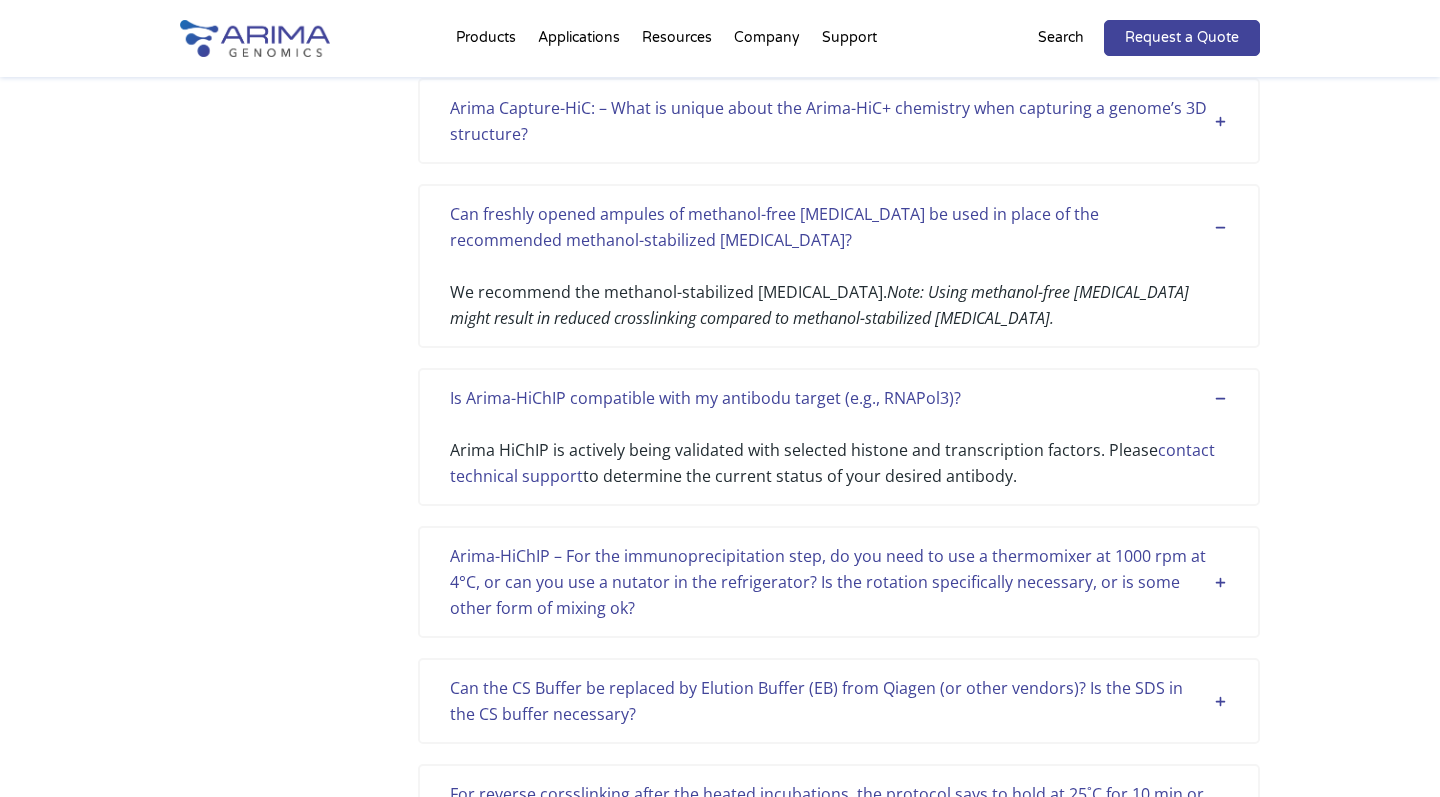 click on "Arima Capture-HiC: – What is unique about the Arima-HiC+ chemistry when capturing a genome’s 3D structure?" at bounding box center [839, 121] 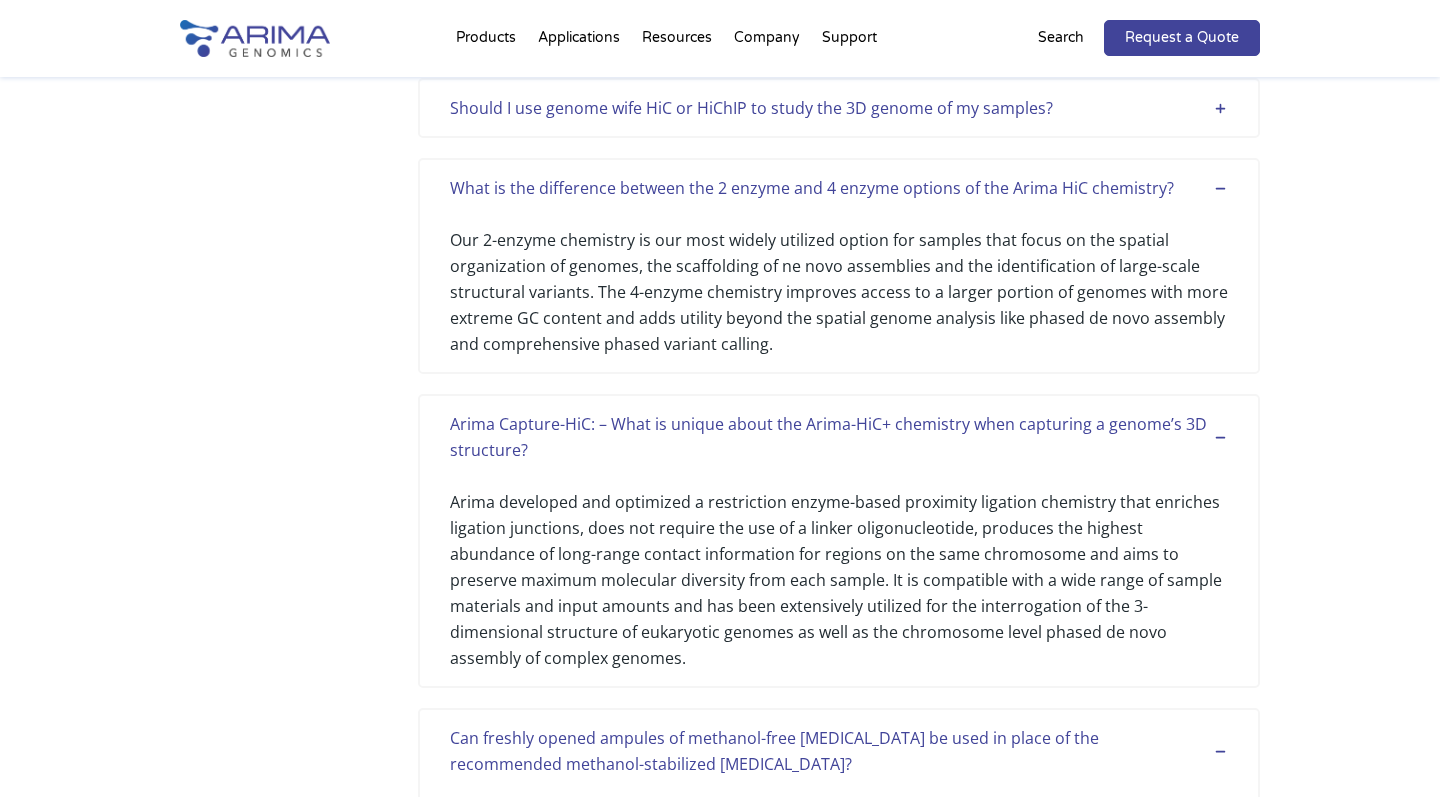 scroll, scrollTop: 2419, scrollLeft: 0, axis: vertical 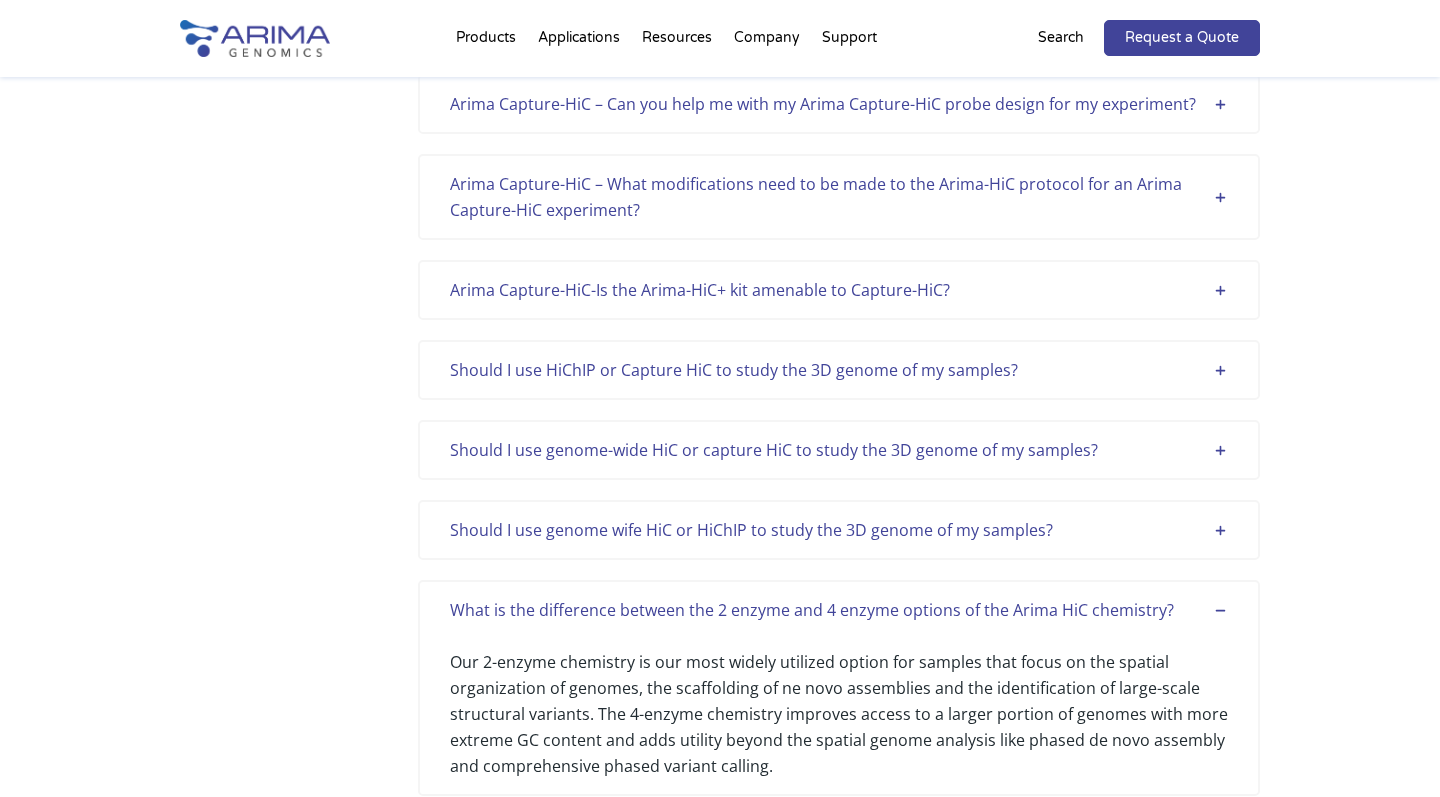 click on "Should I use HiChIP or Capture HiC to study the 3D genome of my samples? With the availability of semi-custom capture panels from Arima Genomics, it is now possible to interrogate specific regions of interest via Capture HiC. This approach allows the characterization of 3D interactions in the presence and absence of epigenetic marks and is therefore preferred to study changes in the 3D genome. If the goal of the project is to correlate the 3D genome with its activity state, target 3D interaction analysis to certain activity states of the genome or establish whether certain (sub)components or epigenetic marks are associated with specific 3D structures, HiChIP would be the preferred option." at bounding box center (839, 370) 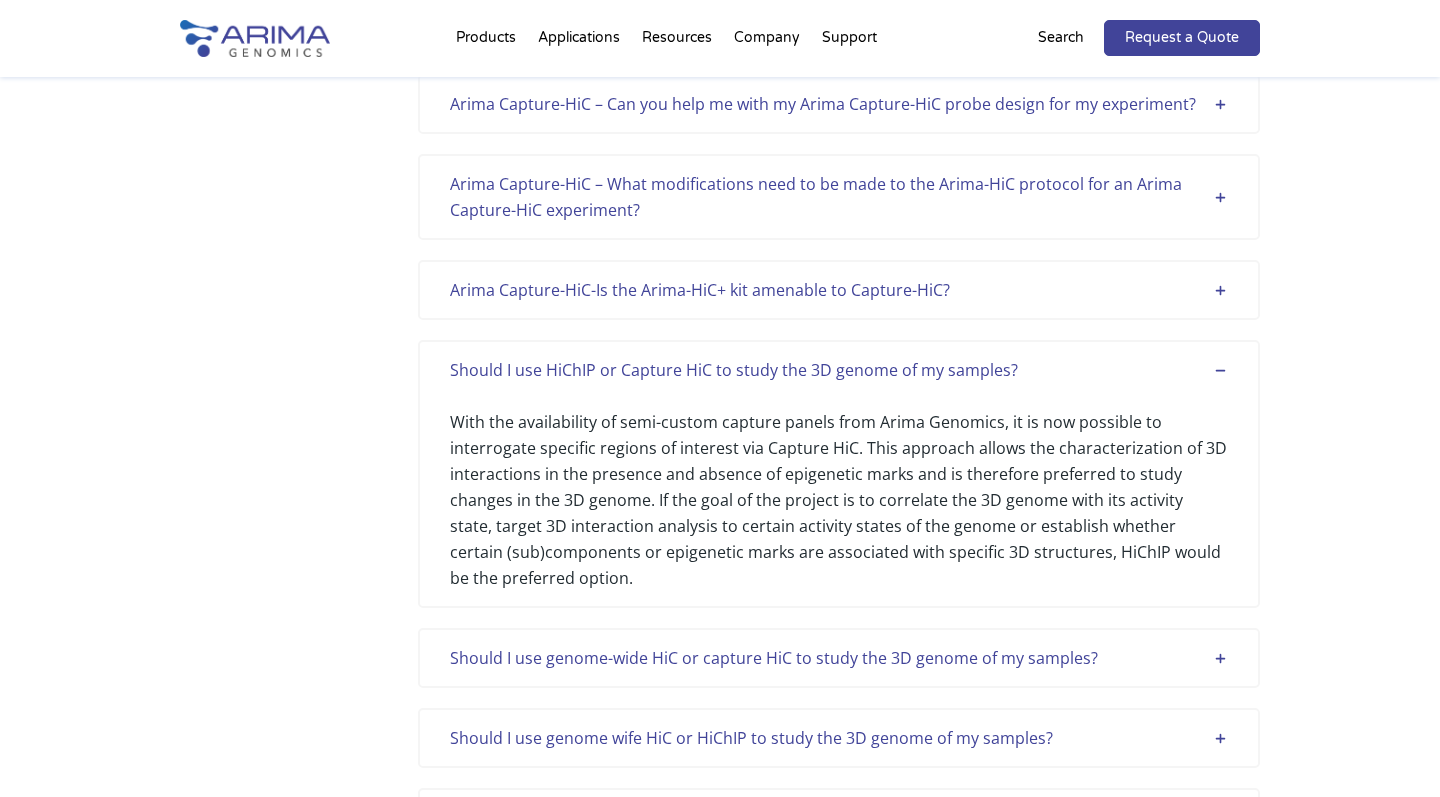 click on "Arima Capture-HiC-Is the Arima-HiC+ kit amenable to Capture-HiC?" at bounding box center (839, 290) 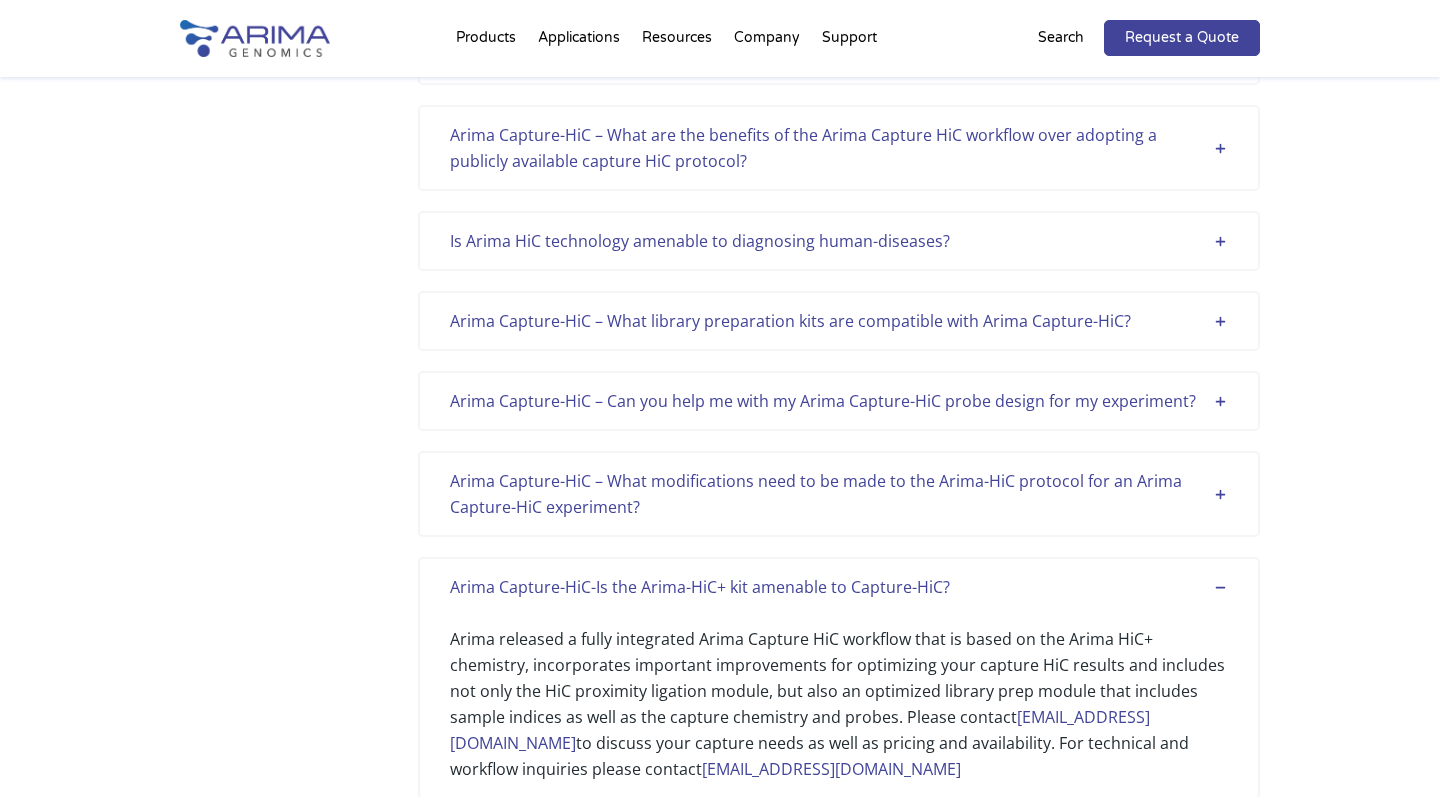 click on "Arima Capture-HiC – How can I identify differential 3D loops between samples or conditions? Our pipelines currently do not support differential loop calling out of the box. They do provide a visual representation of loop calls to help you compare different samples. Due to the rapidly changing options and significant interest by algorithm developers on differential loop calling we would like to refer our customers to this frequently updated list of other open-source analysis algorithms:  [URL][DOMAIN_NAME] . Arima Capture-HiC – What are my options if I think Capture HiC produced too many loop calls for my region of interest? Do you have a bioinformatics user guide for Hi-C analysis? Yes! Please view our latest bioinformatics user guide for Arima-HiC+ and Arima High Coverage HiC  here . Arima-HiChIP – Can Arima help me with the input files for analyzing Arima-HiChIP data with the Arima-MAPS tool? [URL][DOMAIN_NAME] . ." at bounding box center [839, 1491] 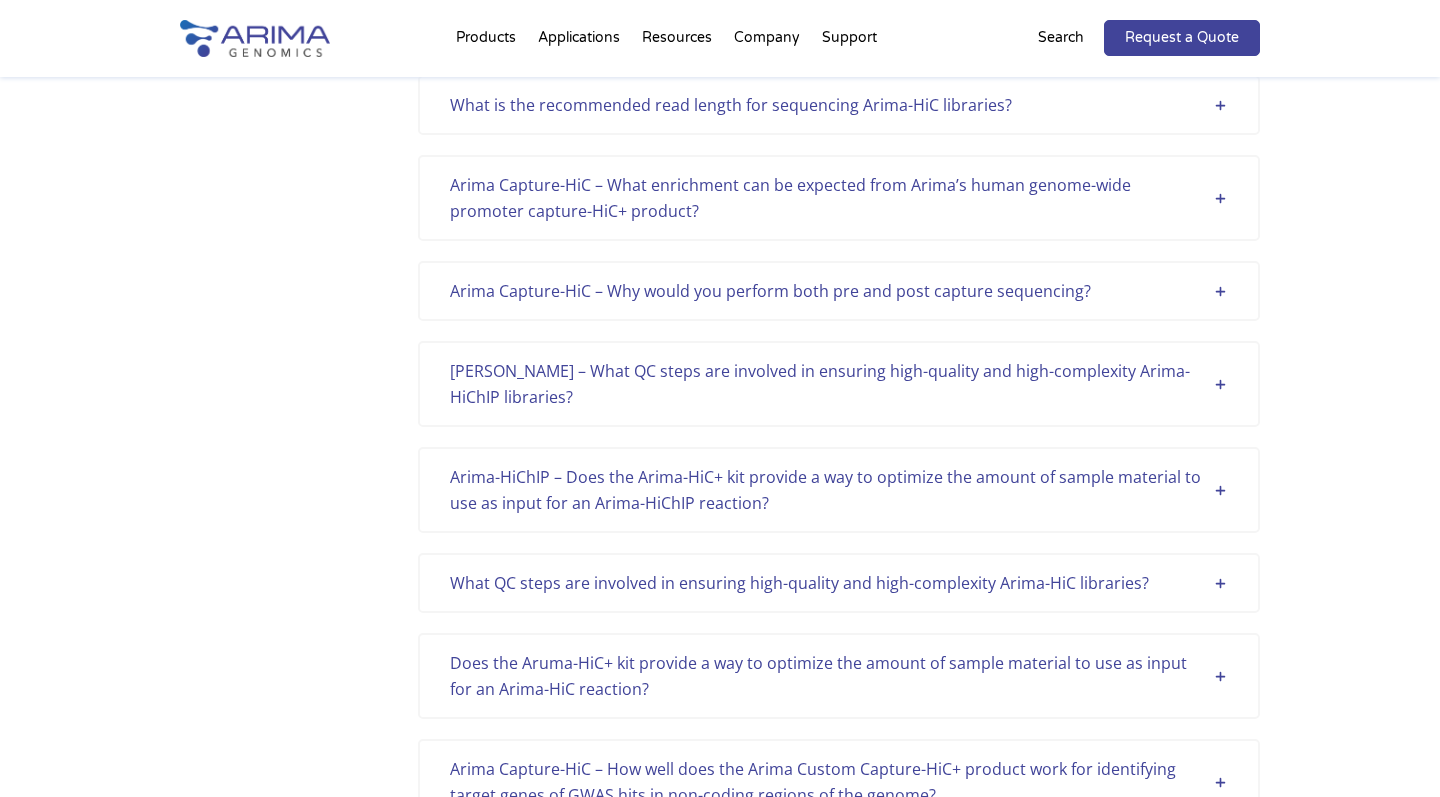click on "Arima Capture-HiC – Why would you perform both pre and post capture sequencing? Focusing your sequencing budget on your regions of interest is the goal of capture Hi-C, but for samples that have not been previously characterized via genome-wide Hi-C, there is the possibility that major interference or deviations are being missed by the targeted Hi-C approach. For instance, large scale structural deviations (translocations, inversions, duplications) that involve your region of interest can be identified by shallow sequencing the pre-capture library. In addition, the pre-capture shallow sequencing data allows the researcher to calculate enrichment efficiency of the capture process. From a data QC perspective, it is very useful to characterize the diversity and quality of the pre-capture library via shallow sequencing to ensure only samples of sufficient quality and diversity are being subjected to capture." at bounding box center (839, 291) 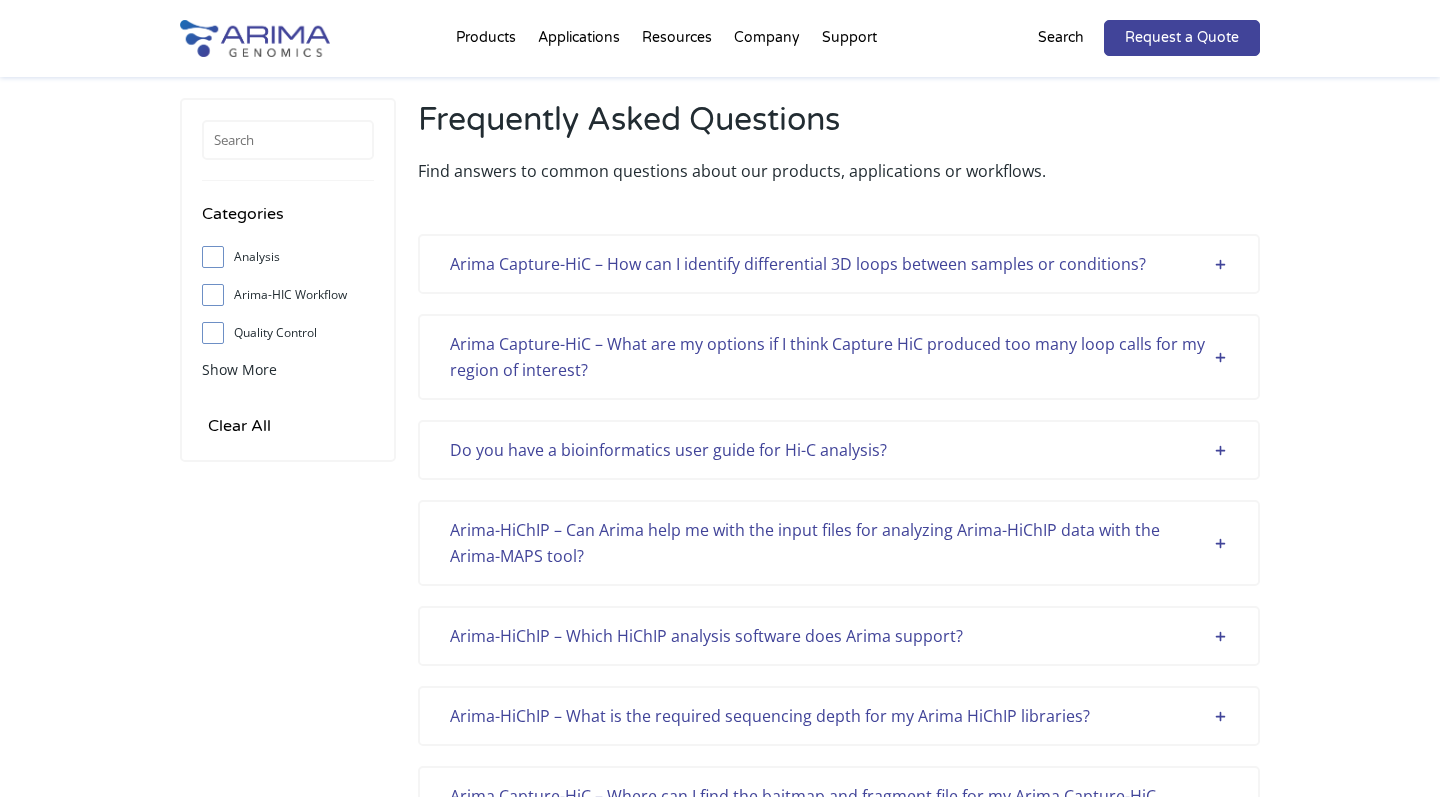 click on "Arima Capture-HiC – How can I identify differential 3D loops between samples or conditions? Our pipelines currently do not support differential loop calling out of the box. They do provide a visual representation of loop calls to help you compare different samples. Due to the rapidly changing options and significant interest by algorithm developers on differential loop calling we would like to refer our customers to this frequently updated list of other open-source analysis algorithms:  [URL][DOMAIN_NAME] ." at bounding box center (839, 264) 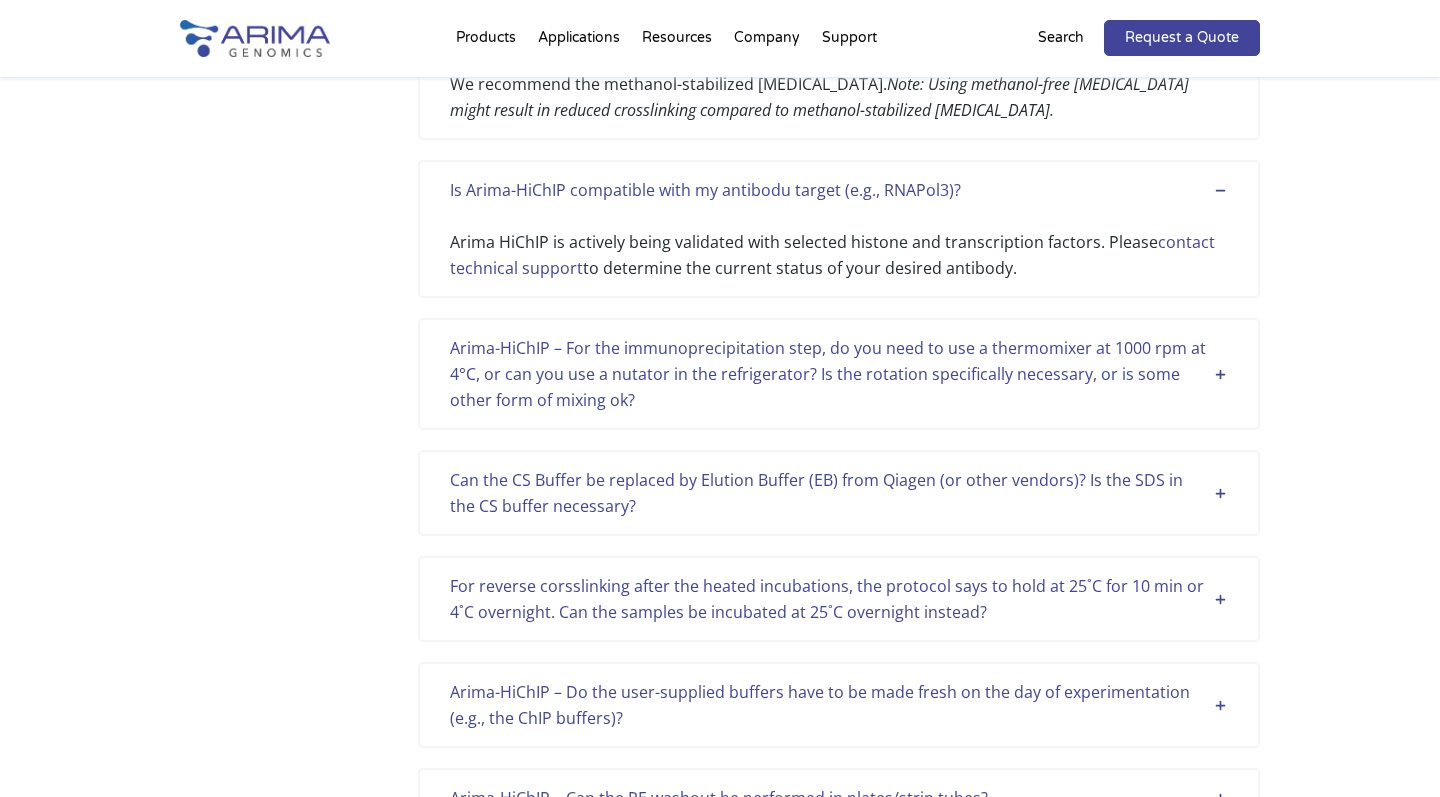 scroll, scrollTop: 4780, scrollLeft: 0, axis: vertical 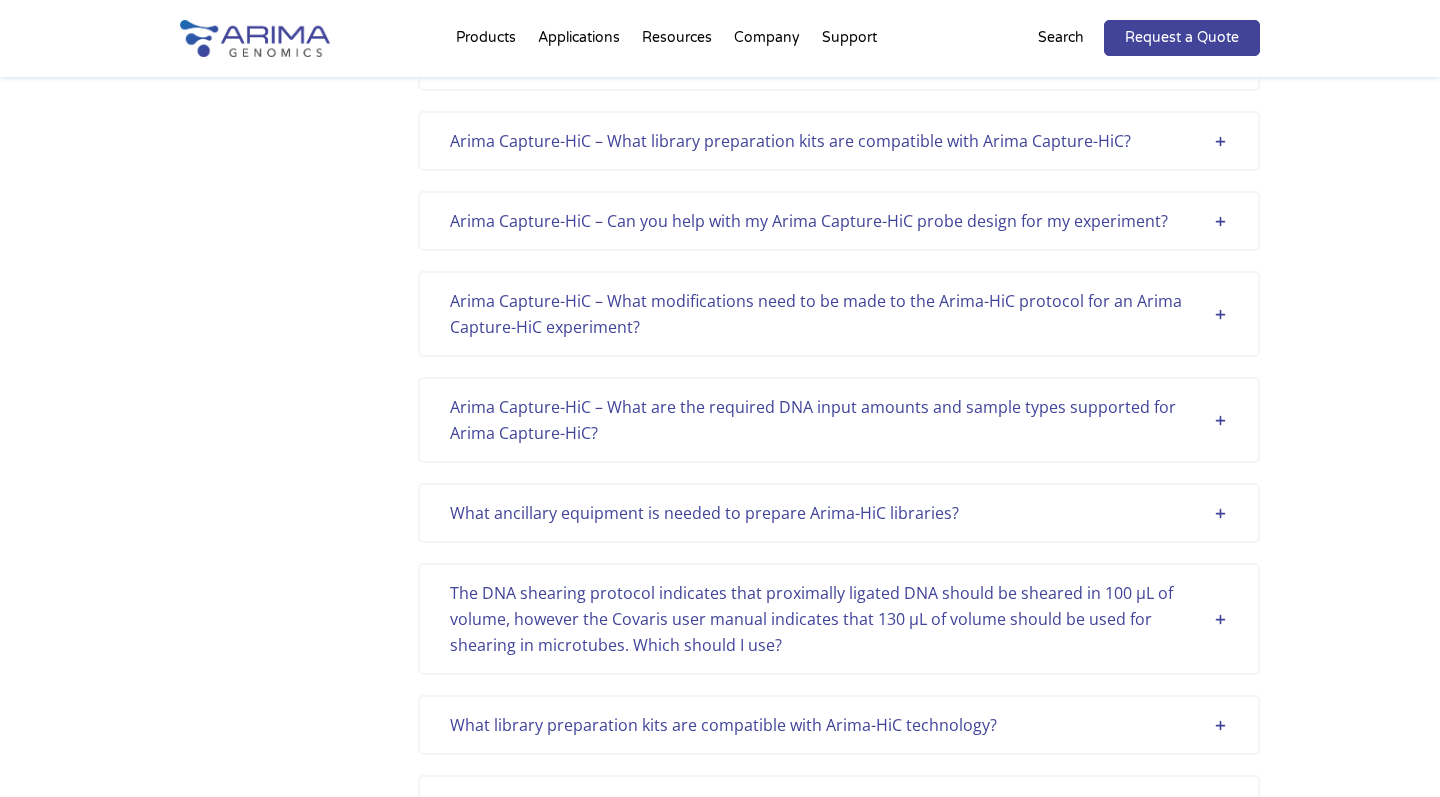 click on "What ancillary equipment is needed to prepare Arima-HiC libraries? The preparation of Arima-HiC libraries requires a centrifuge for pre-HiC sample prep, a thermomixer or thermal cycler for heated incubations, a Covaris™ or Diagenode™ sonicator for DNA shearing, a thermal cycler for PCR, and a Qubit™ and qPCR machine for DNA quantification." at bounding box center [839, 513] 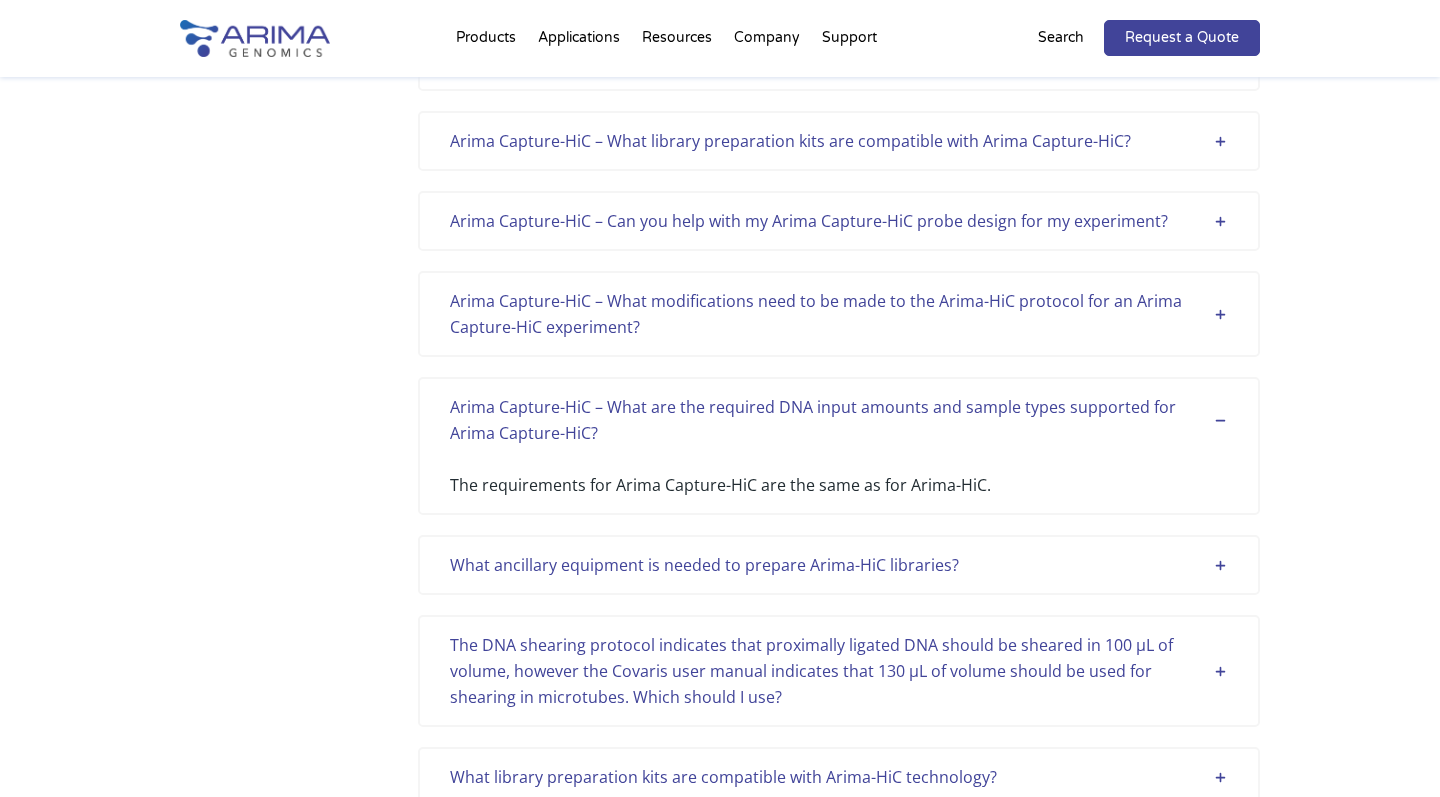 scroll, scrollTop: 5115, scrollLeft: 0, axis: vertical 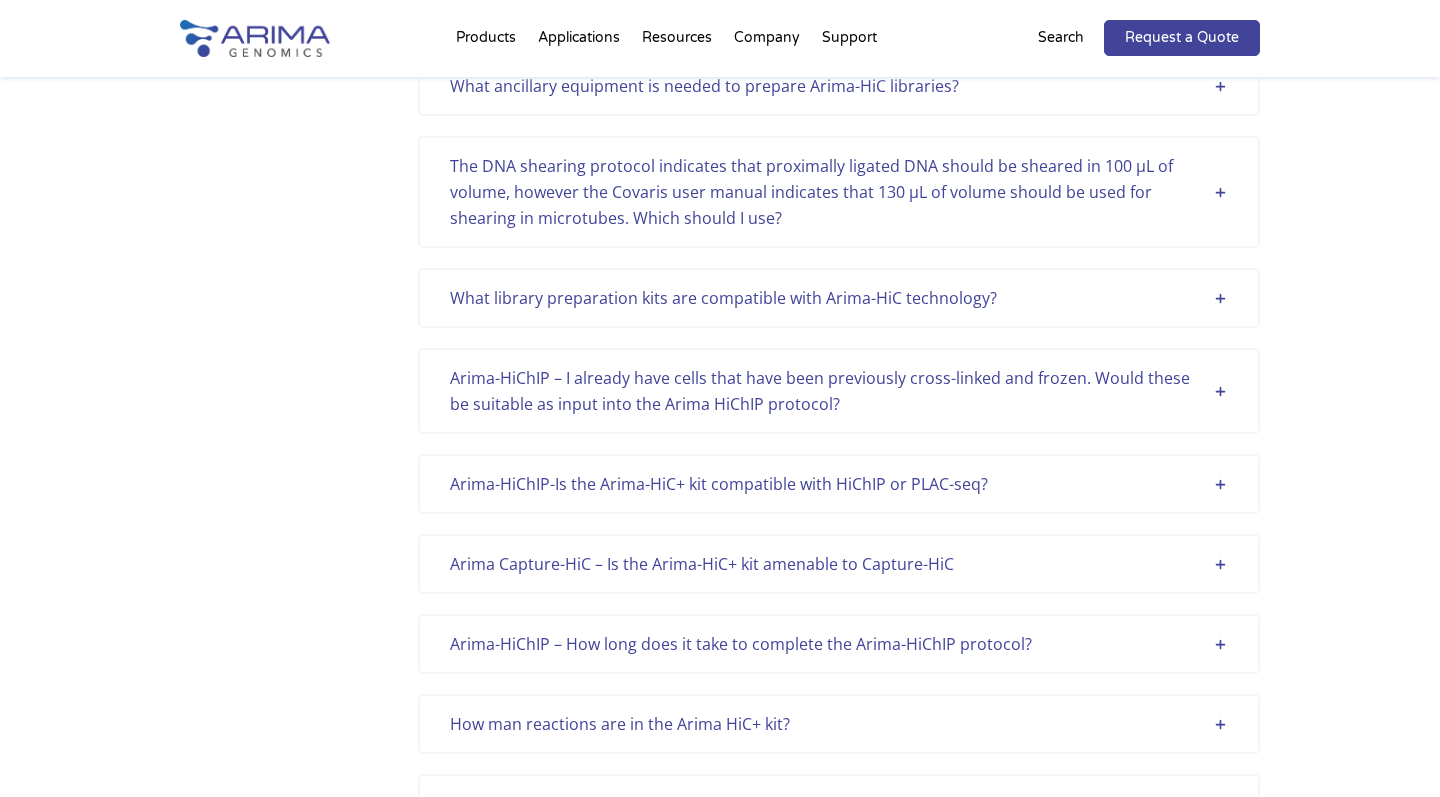 click on "Arima Capture-HiC – Is the Arima-HiC+ kit amenable to Capture-HiC Yes, the Arima-HiC +  kit can be used for Capture-HiC studies. For help with Capture-HiC probe design or more information on compatible capture hybridization protocols, please contact  technical support ." at bounding box center [839, 564] 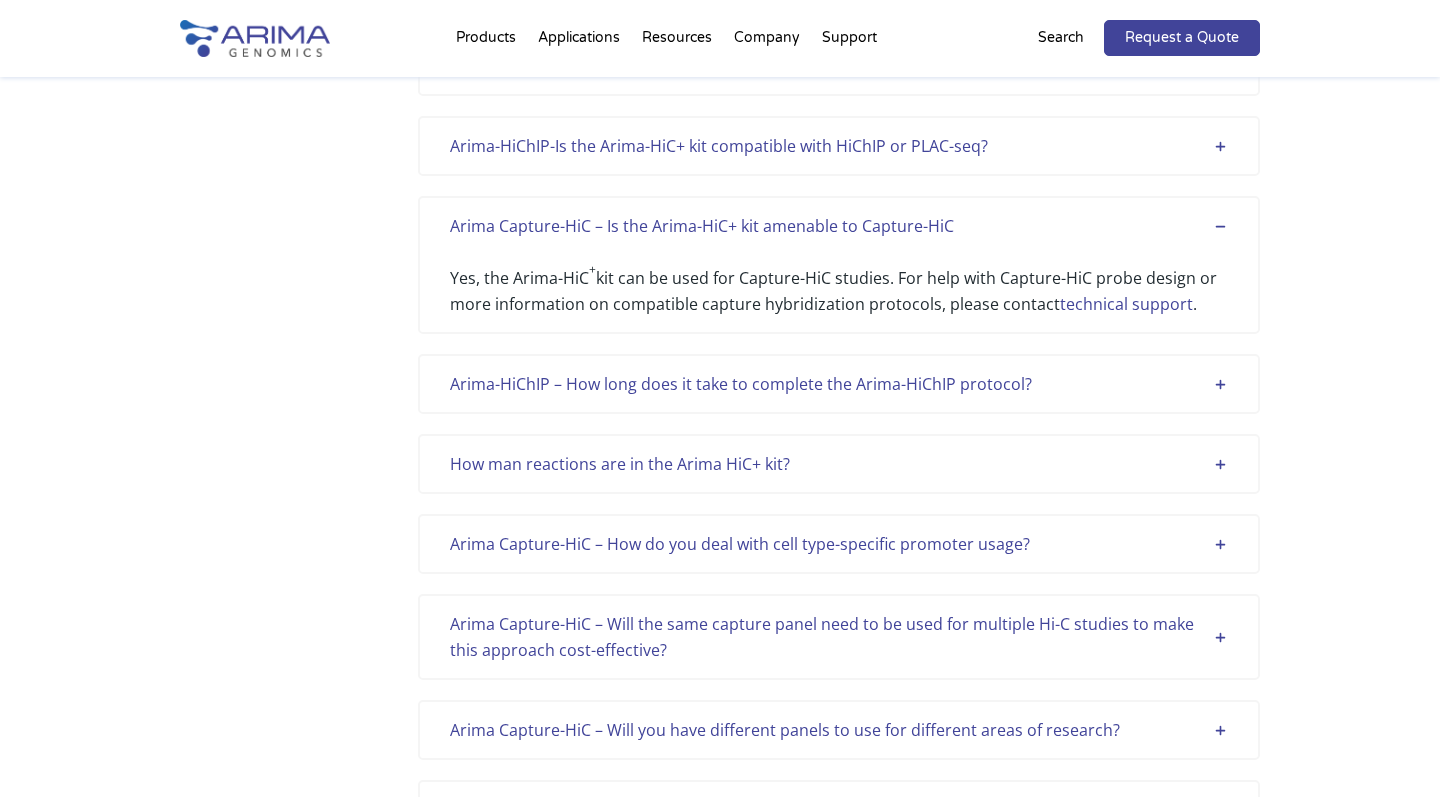 click on "Arima Capture-HiC – How do you deal with cell type-specific promoter usage? The genome-wide promoter panels were designed with comprehensive promoter information from relevant databases, irrespective of cell-specific usage, which should allow for the interrogation of active and inactive promoters. If you are working on newly discovered or secondary promoters, it will probably be useful to check our coverage area relative to your specific areas of interest for overlap. Please contact Arima Tech Support to discuss your needs." at bounding box center (839, 544) 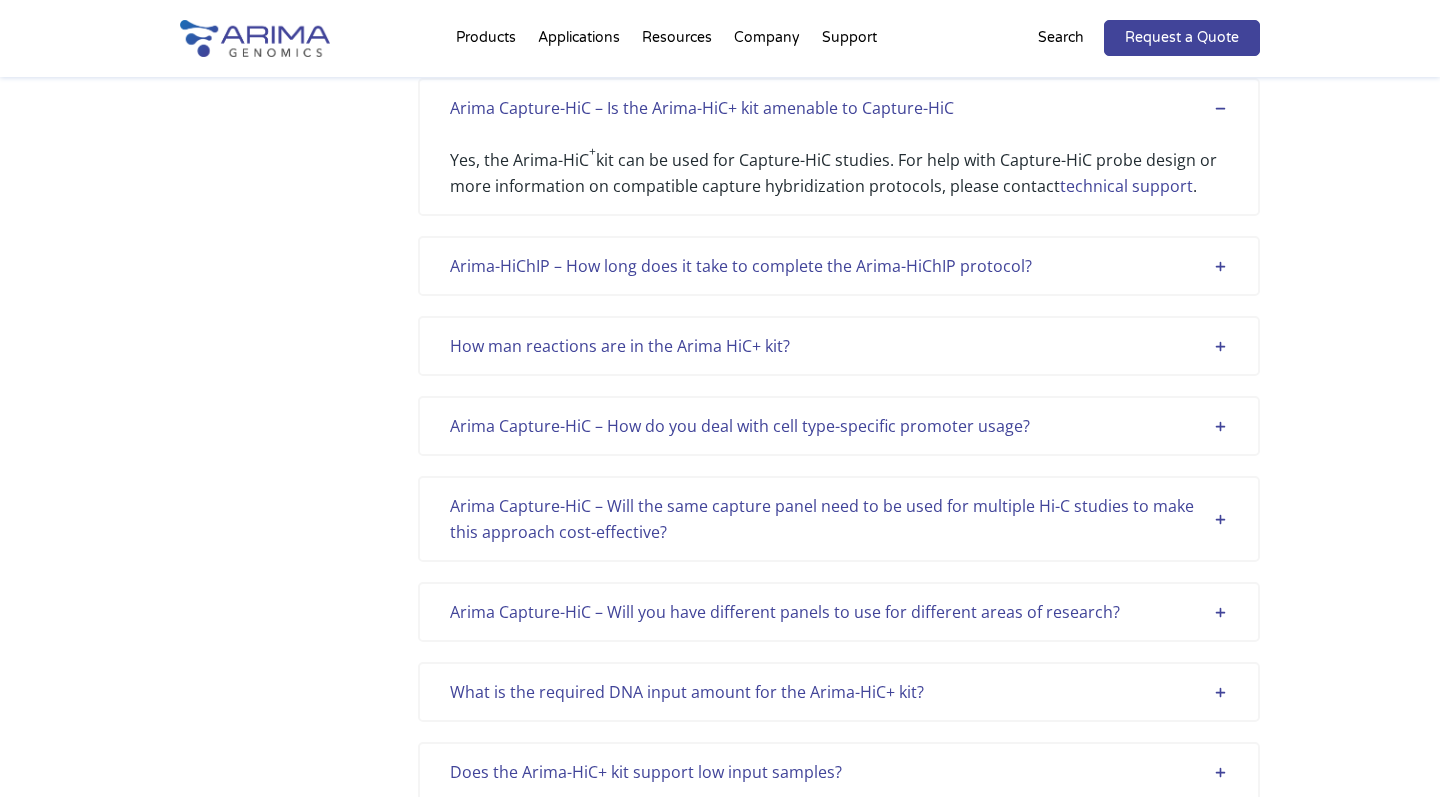 click on "Arima Capture-HiC – How can I identify differential 3D loops between samples or conditions? Our pipelines currently do not support differential loop calling out of the box. They do provide a visual representation of loop calls to help you compare different samples. Due to the rapidly changing options and significant interest by algorithm developers on differential loop calling we would like to refer our customers to this frequently updated list of other open-source analysis algorithms:  [URL][DOMAIN_NAME] . Arima Capture-HiC – What are my options if I think Capture HiC produced too many loop calls for my region of interest? Do you have a bioinformatics user guide for Hi-C analysis? Yes! Please view our latest bioinformatics user guide for Arima-HiC+ and Arima High Coverage HiC  here . Arima-HiChIP – Can Arima help me with the input files for analyzing Arima-HiChIP data with the Arima-MAPS tool? [URL][DOMAIN_NAME] . ." at bounding box center (839, -2037) 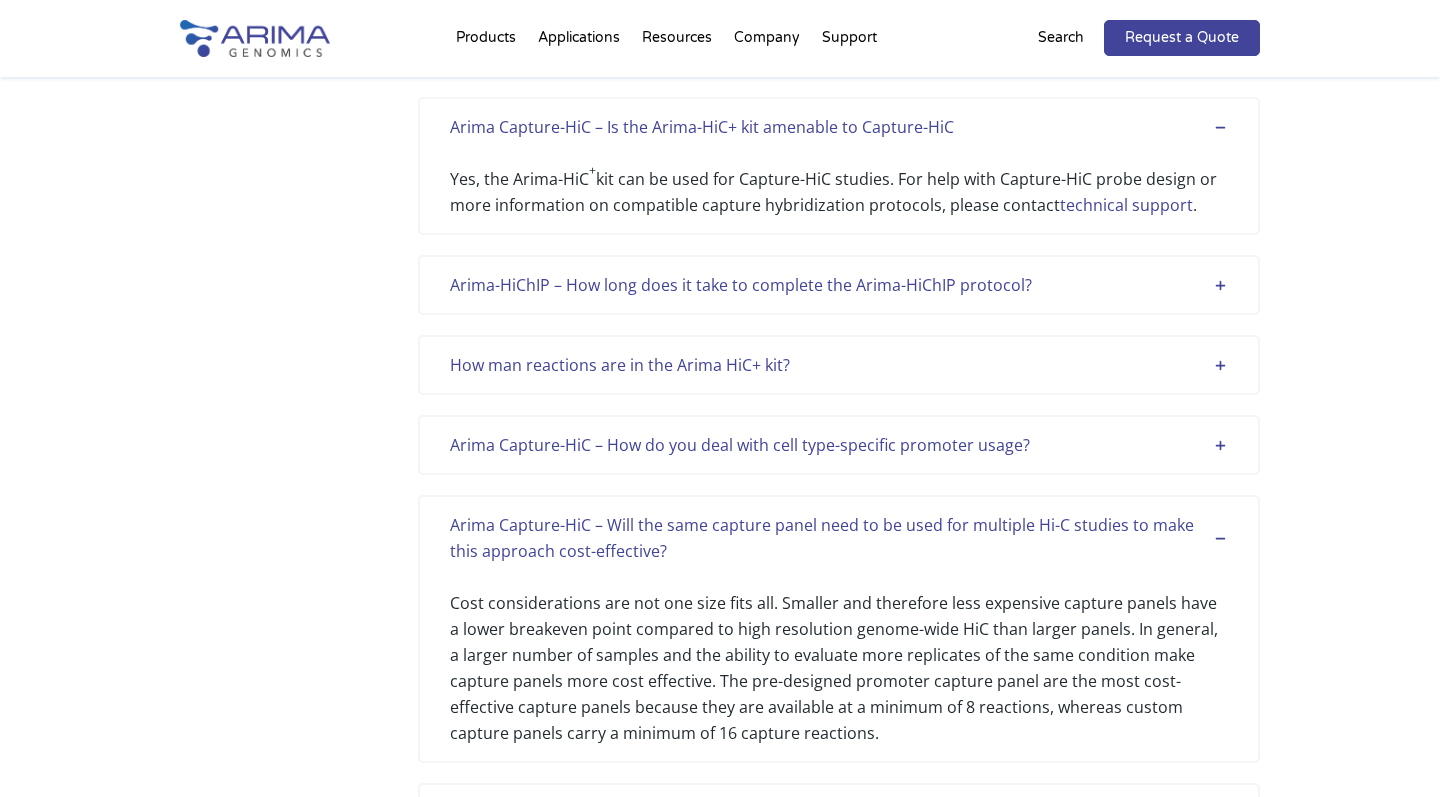 scroll, scrollTop: 5563, scrollLeft: 0, axis: vertical 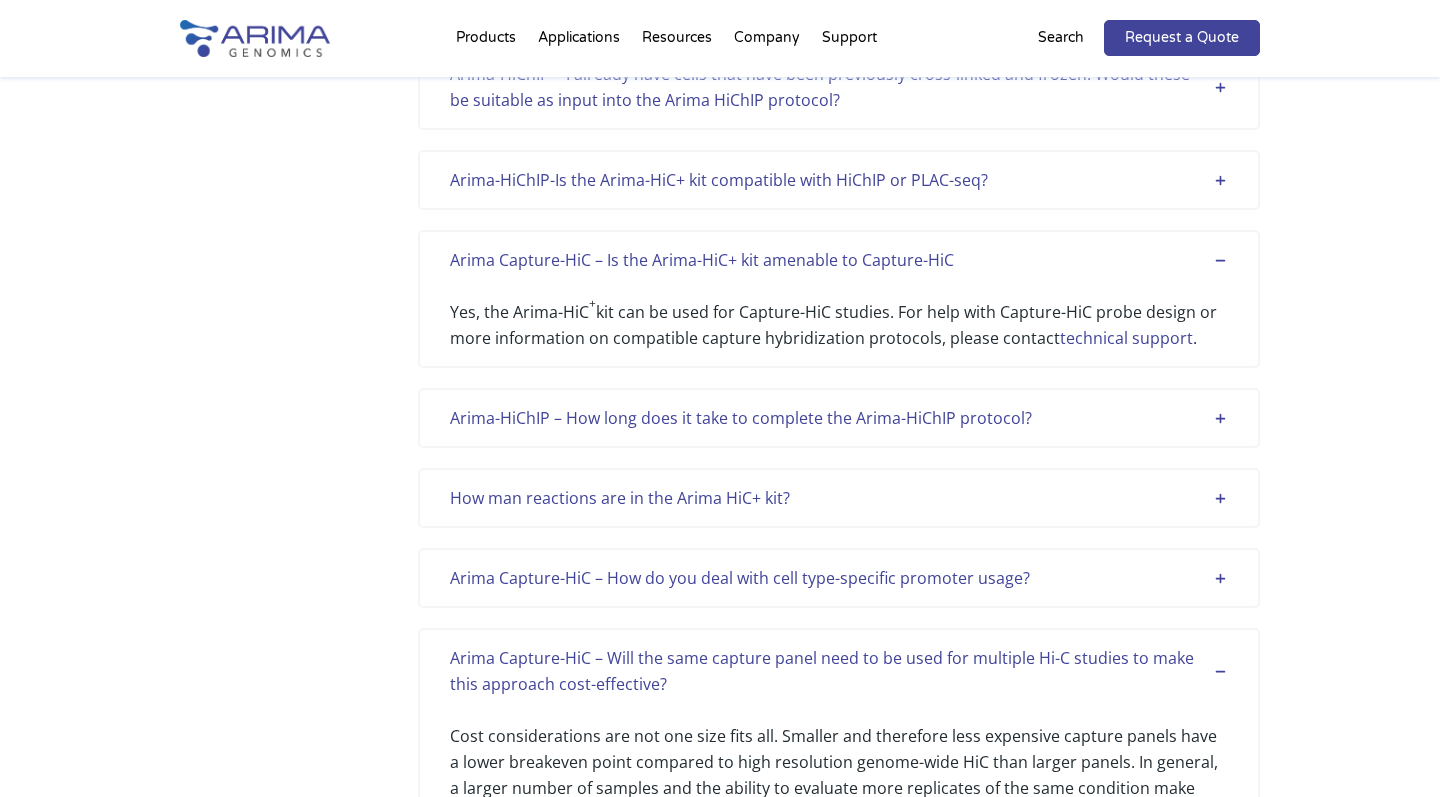 click on "How man reactions are in the Arima HiC+ kit? Each Arima-HiC +  kit contains 8 reactions. One reaction is typically sufficient for the generation of ~600M raw read-pairs. More precise estimates of library complexity can be determined from the Arima-QC2 assay as outlined in our User Guide." at bounding box center [839, 498] 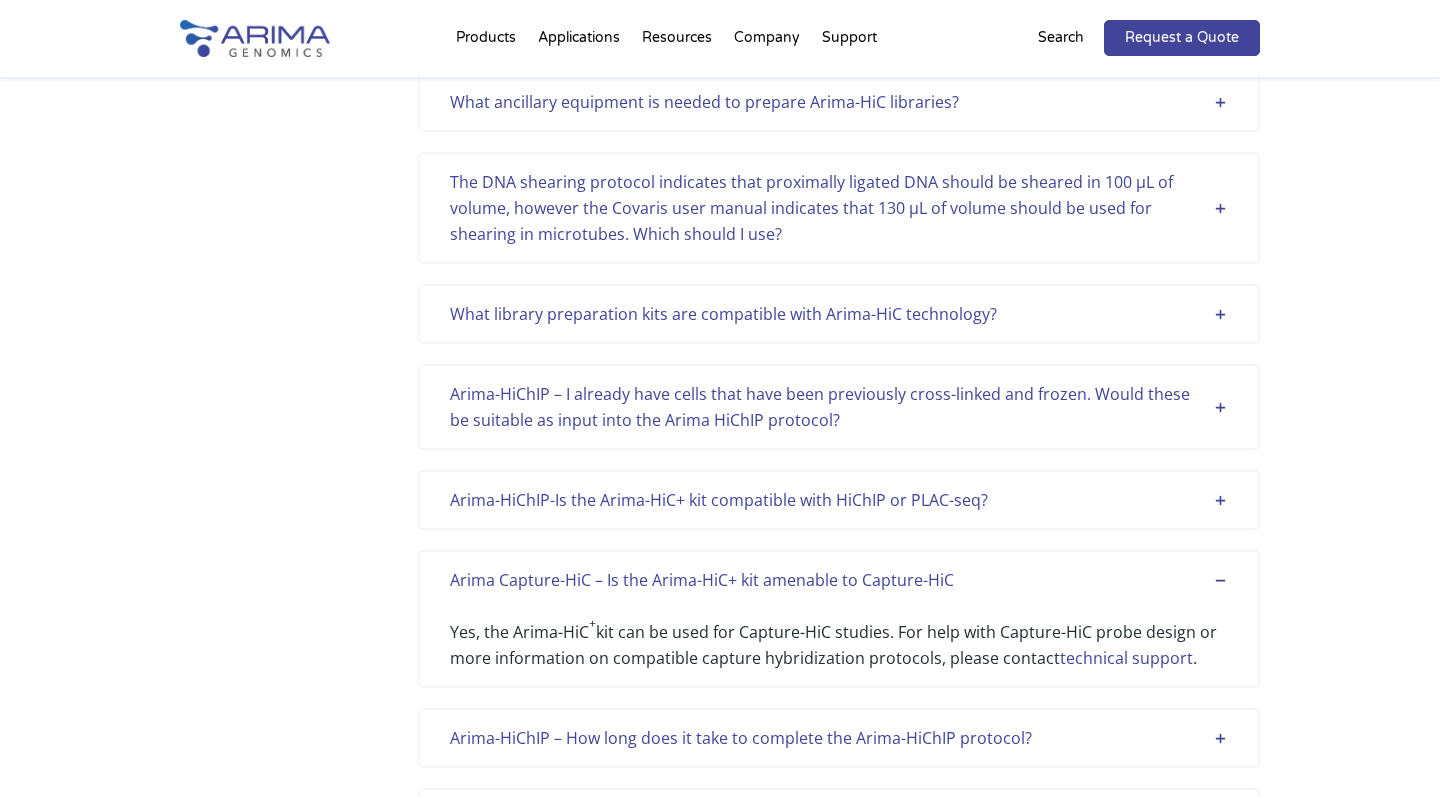 scroll, scrollTop: 5216, scrollLeft: 0, axis: vertical 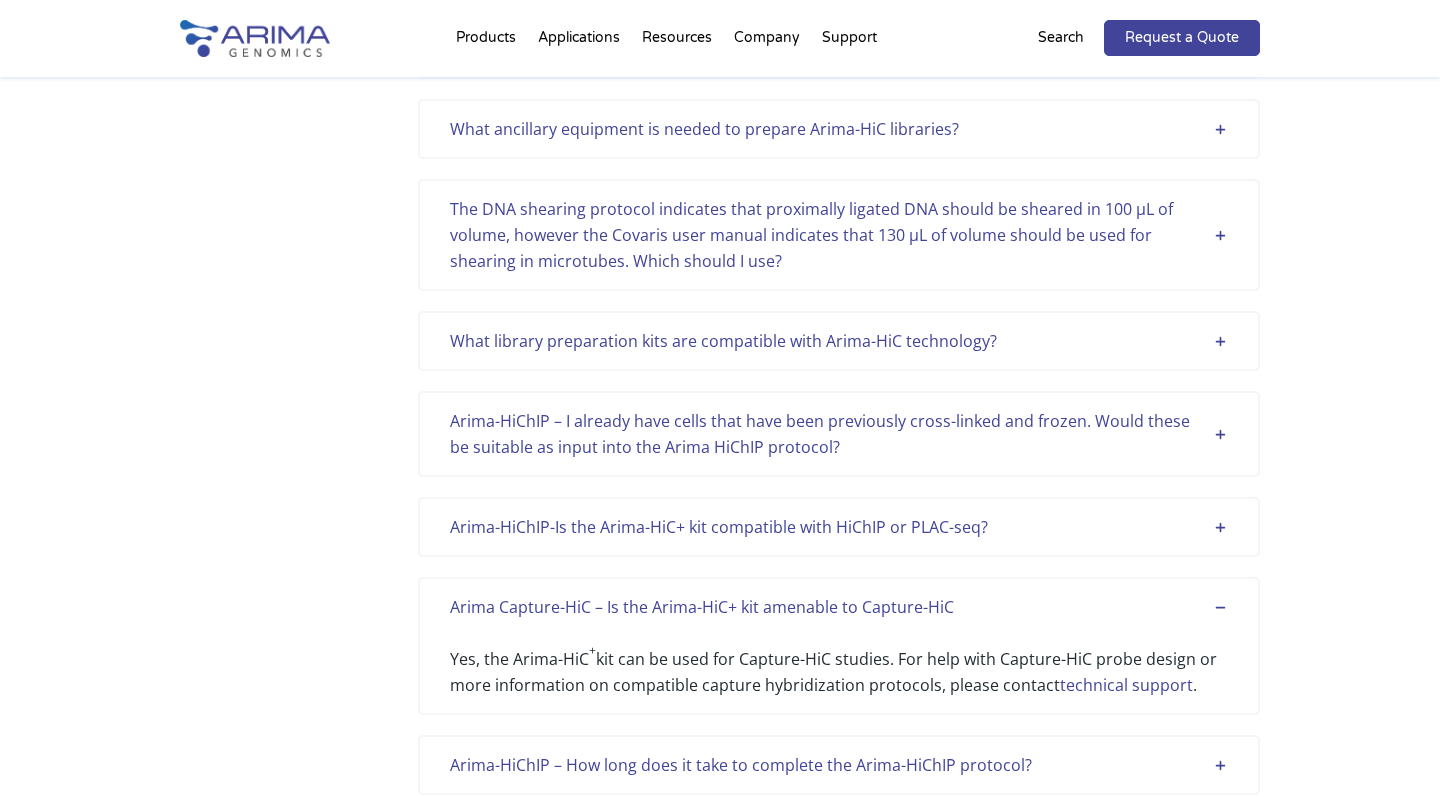 click on "What library preparation kits are compatible with Arima-HiC technology? Arima currently provides validated Arima HiC+ specific library prep user guides for Swift Accel-NGS™ 2S Plus, KAPA HyperPrep™, Illumina TruSeq™ and NEBNext™ Ultra™ II. For low input applications of the Arima HiC+ and the Arima HiChIP workflows we strongly recommend the Swift protocol. The Arima Capture-HiC+ workflow includes a fully validated and optimized custom library prep module which is required for our enrichment based Hi-C workflow. Please contact an  [DEMOGRAPHIC_DATA] representative  to inquire about access to the pre-validated user guides." at bounding box center [839, 341] 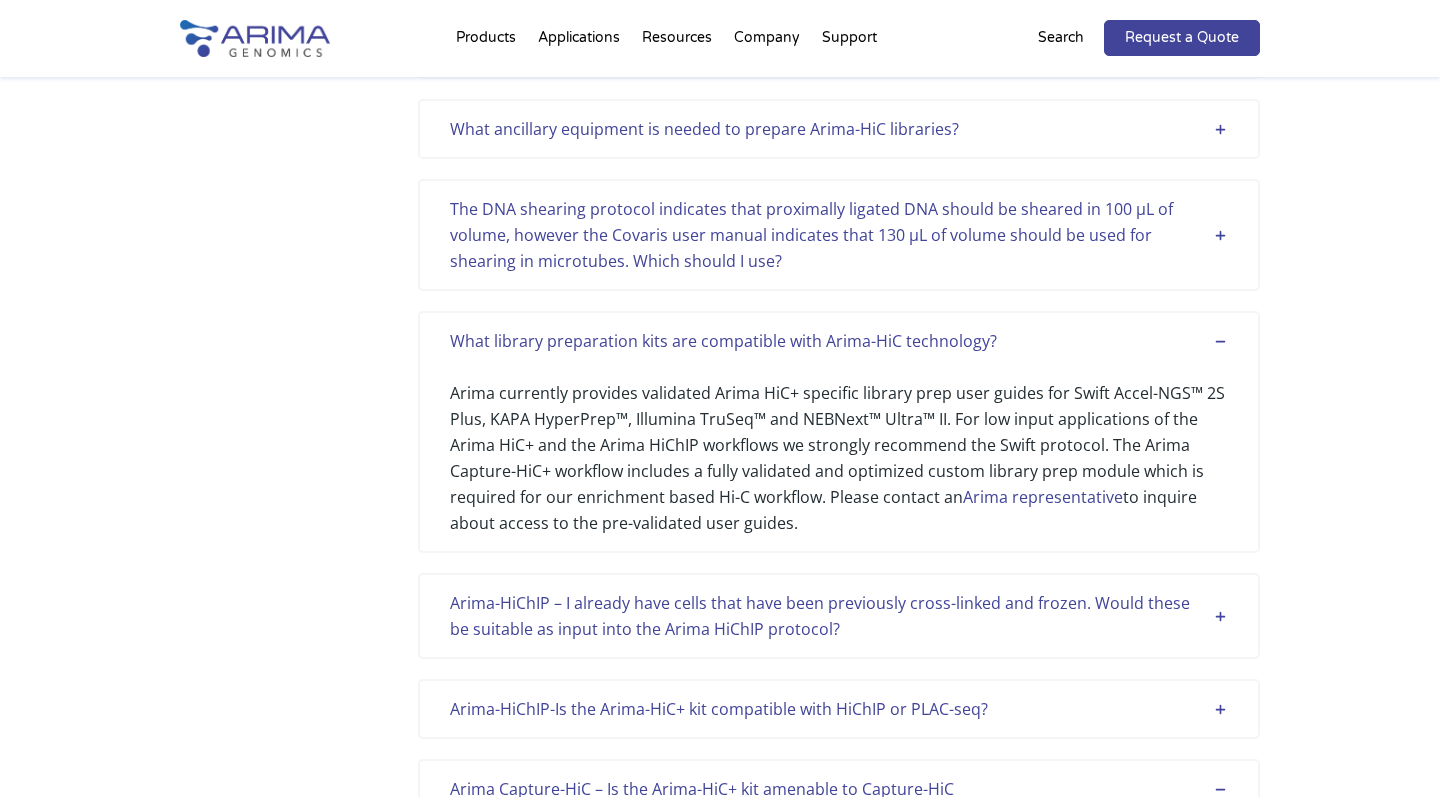 click on "The DNA shearing protocol indicates that proximally ligated DNA should be sheared in 100 µL of volume, however the Covaris user manual indicates that 130 µL of volume should be used for shearing in microtubes. Which should I use?" at bounding box center [839, 235] 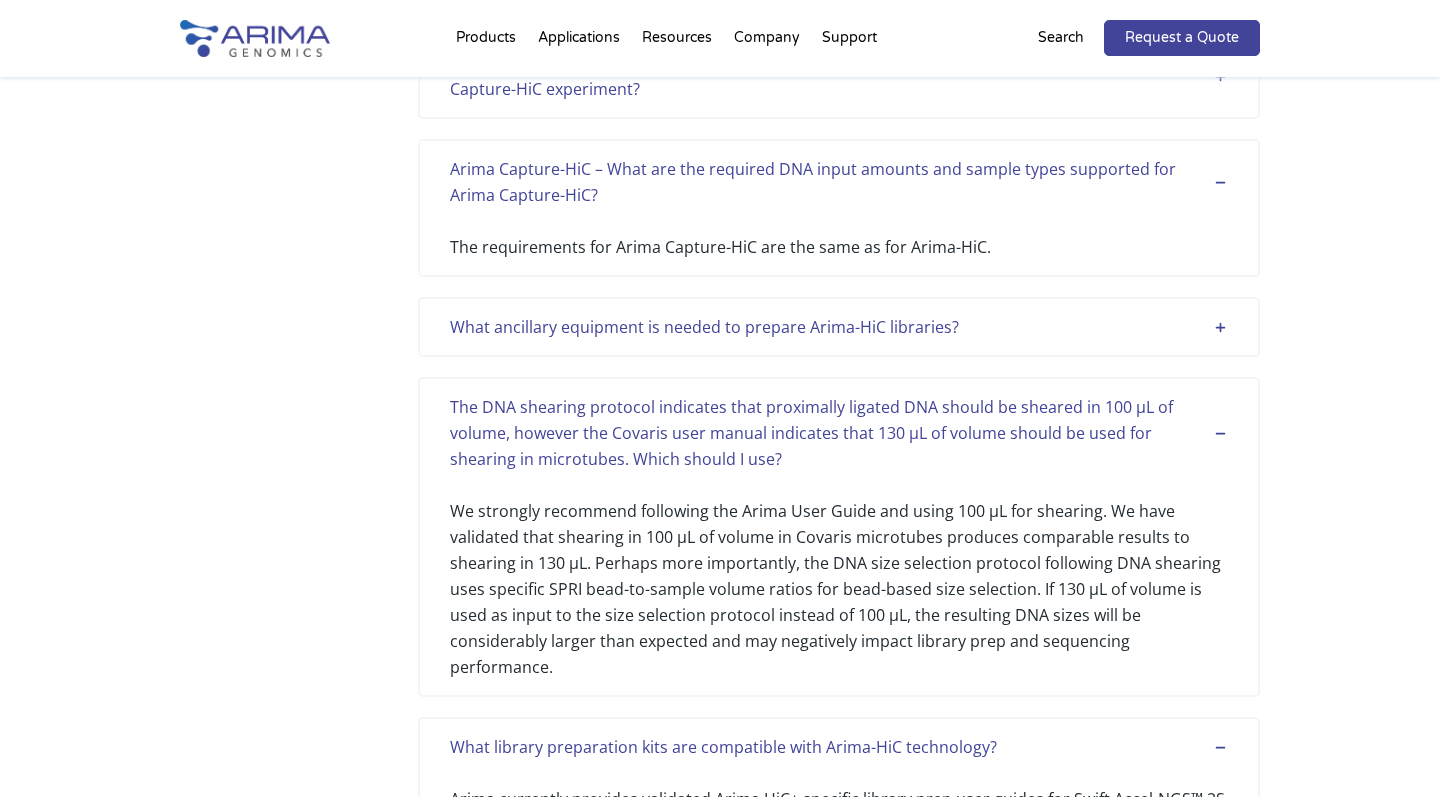 click on "What ancillary equipment is needed to prepare Arima-HiC libraries?" at bounding box center [839, 327] 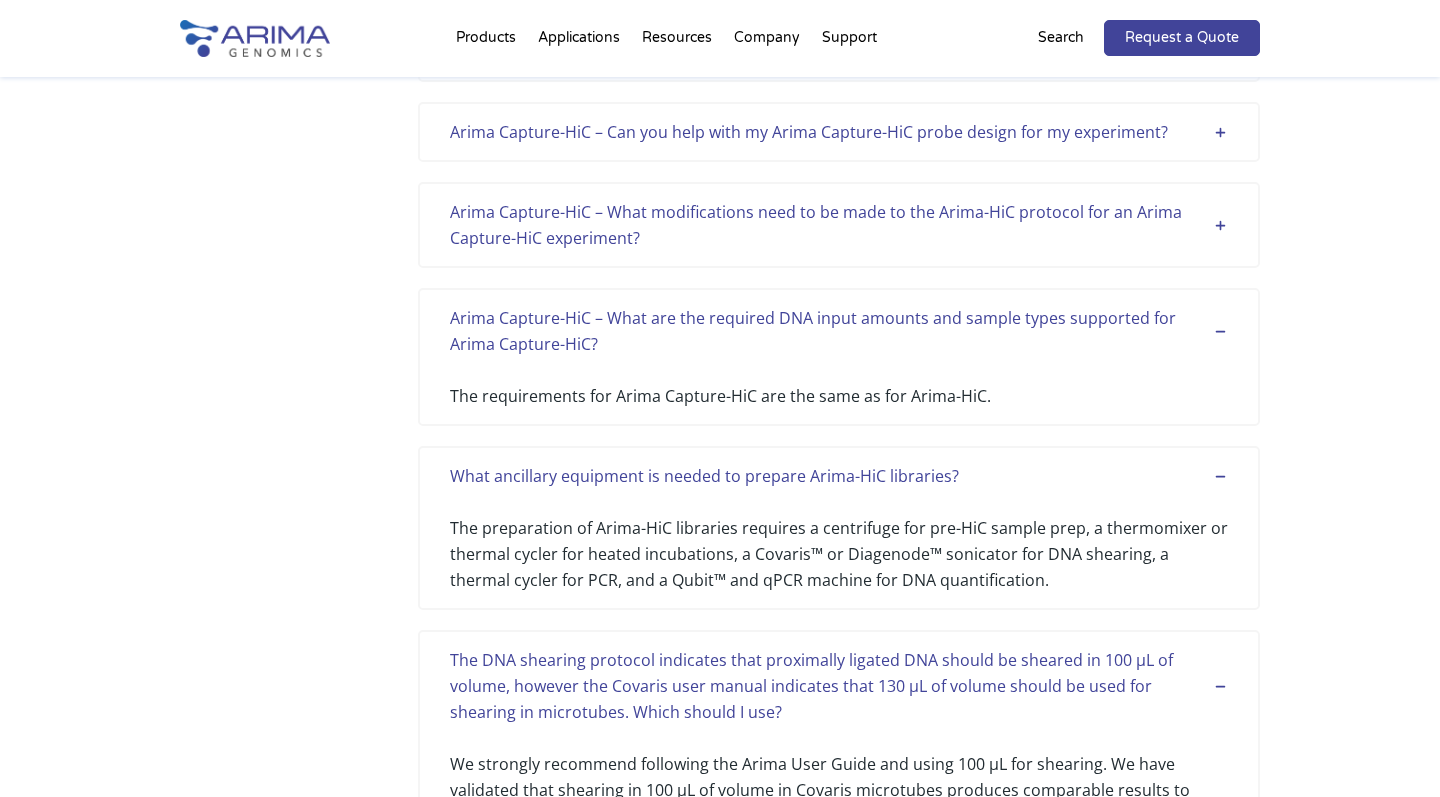 scroll, scrollTop: 4754, scrollLeft: 0, axis: vertical 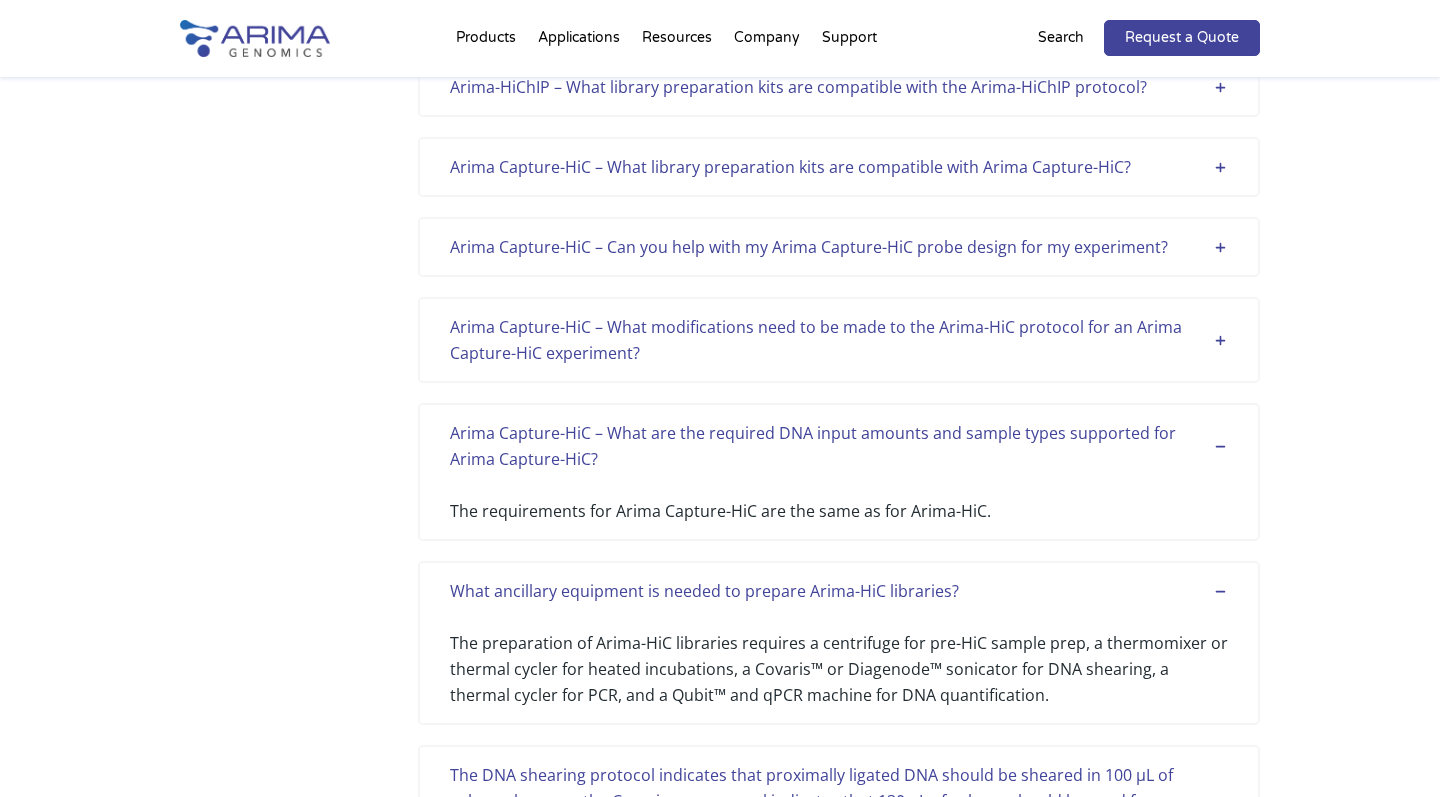 click on "Arima Capture-HiC – Can you help with my Arima Capture-HiC probe design for my experiment? We can help you with the bioinformatics to generate probes for your Arima Capture-HiC experiment through our collaborator, [PERSON_NAME]. The probe design with Arima is different for Capture-HiC because we use a multi-enzyme mix, resulting in different cut sites. [PERSON_NAME] already has generated probe set sequences in close collaboration with [PERSON_NAME] to look at promoter-specific interaction in human and mice. When using the recommended boosted probe designs with Agilent SureSelectXT HS, a minimum of 500 ng of indexed input DNA is needed. The Arima-HiC indexed libraries can be used directly in the Agilent SureSelectXT HS protocol. We can also help you with designing custom Agilent probe sets for your Arima Capture-HiC experiment in human, mouse, and the reference genomes available in Agilent SureDesign™. For designing a custom Arima Capture-HiC probe set in unsupported or  de novo" at bounding box center (839, 247) 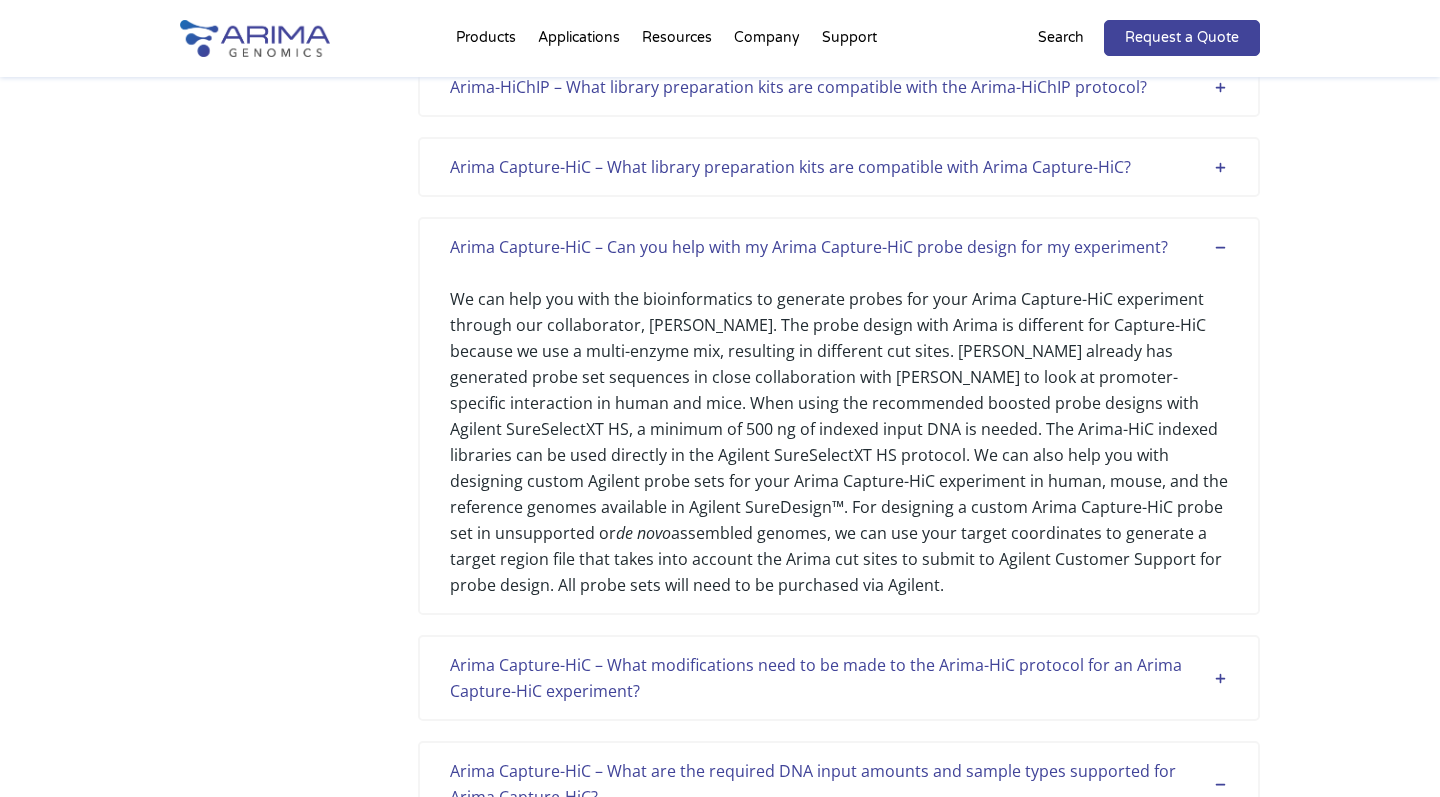 click on "Arima Capture-HiC – How can I identify differential 3D loops between samples or conditions? Our pipelines currently do not support differential loop calling out of the box. They do provide a visual representation of loop calls to help you compare different samples. Due to the rapidly changing options and significant interest by algorithm developers on differential loop calling we would like to refer our customers to this frequently updated list of other open-source analysis algorithms:  [URL][DOMAIN_NAME] . Arima Capture-HiC – What are my options if I think Capture HiC produced too many loop calls for my region of interest? Do you have a bioinformatics user guide for Hi-C analysis? Yes! Please view our latest bioinformatics user guide for Arima-HiC+ and Arima High Coverage HiC  here . Arima-HiChIP – Can Arima help me with the input files for analyzing Arima-HiChIP data with the Arima-MAPS tool? [URL][DOMAIN_NAME] . ." at bounding box center [839, -569] 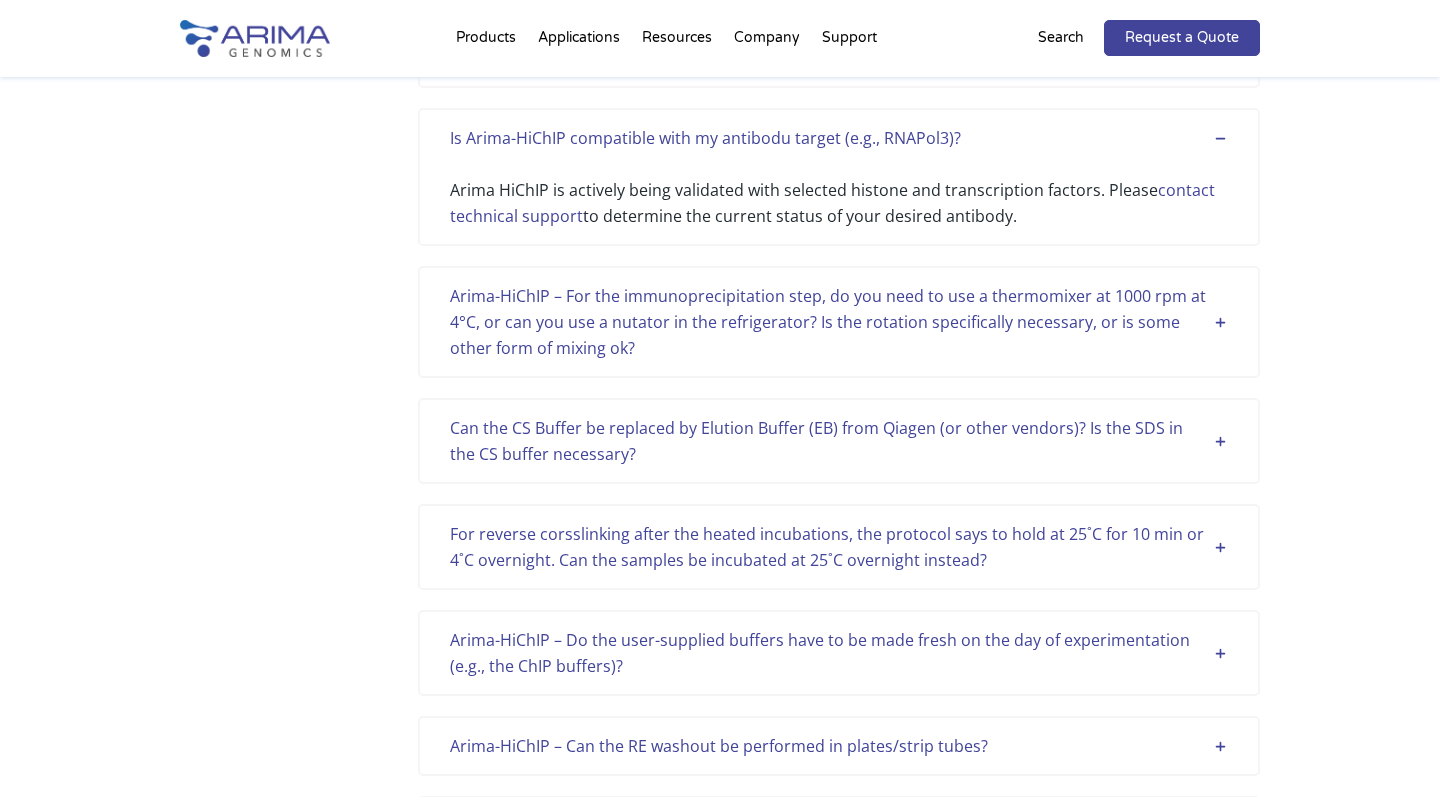 scroll, scrollTop: 4067, scrollLeft: 0, axis: vertical 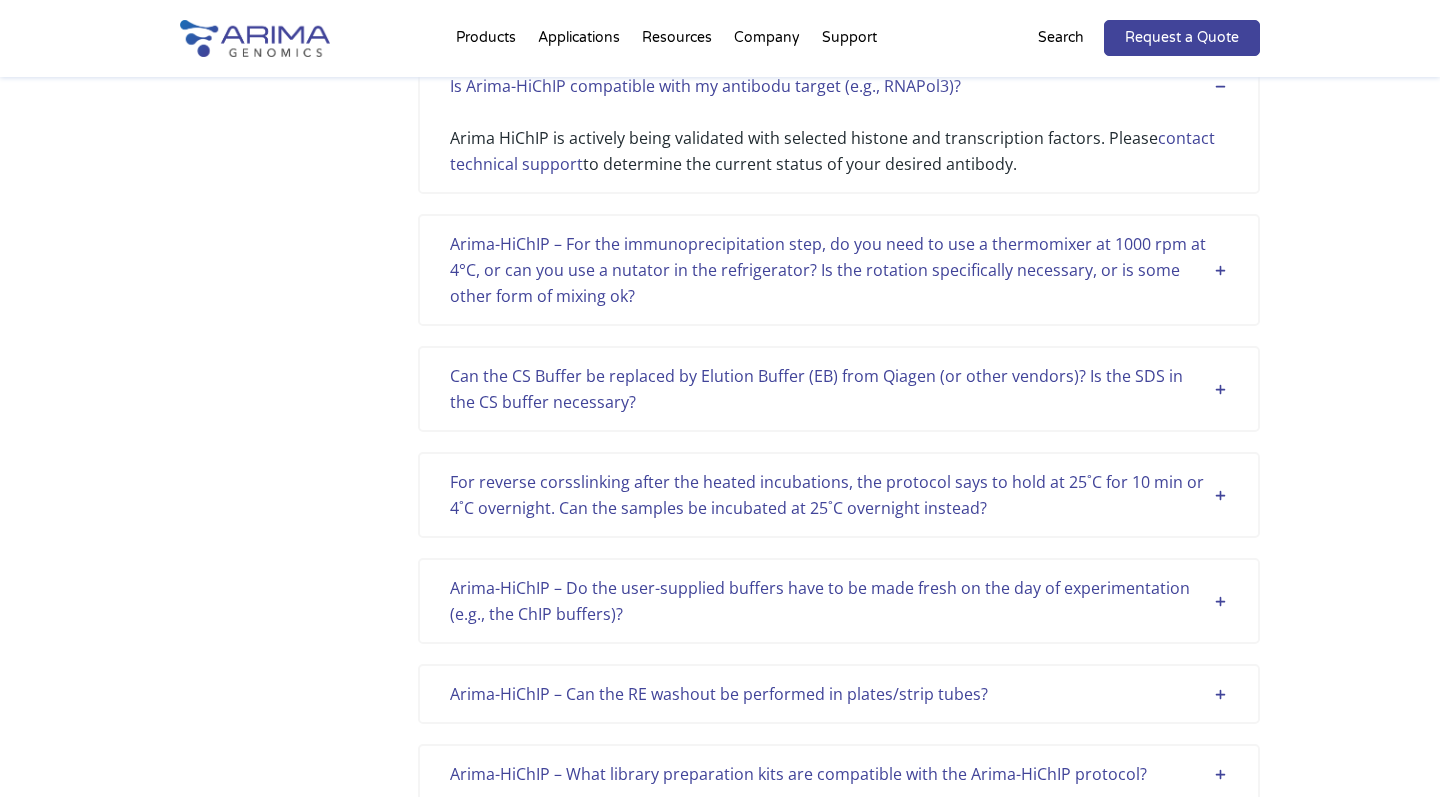 click on "Can the CS Buffer be replaced by Elution Buffer (EB) from Qiagen (or other vendors)? Is the SDS in the CS buffer necessary?" at bounding box center (839, 389) 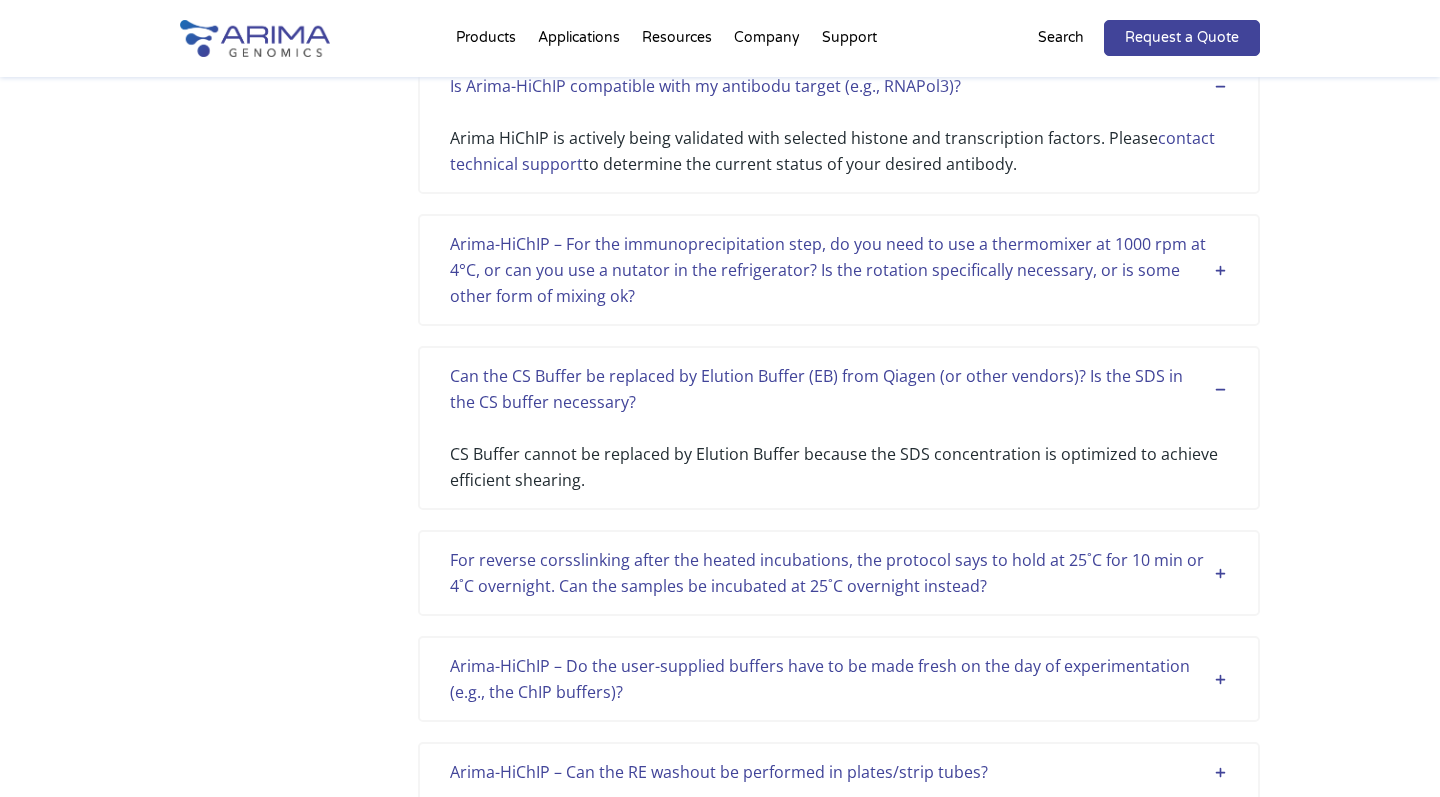 click on "Arima-HiChIP – For the immunoprecipitation step, do you need to use a thermomixer at 1000 rpm at 4°C, or can you use a nutator in the refrigerator? Is the rotation specifically necessary, or is some other form of mixing ok?" at bounding box center [839, 270] 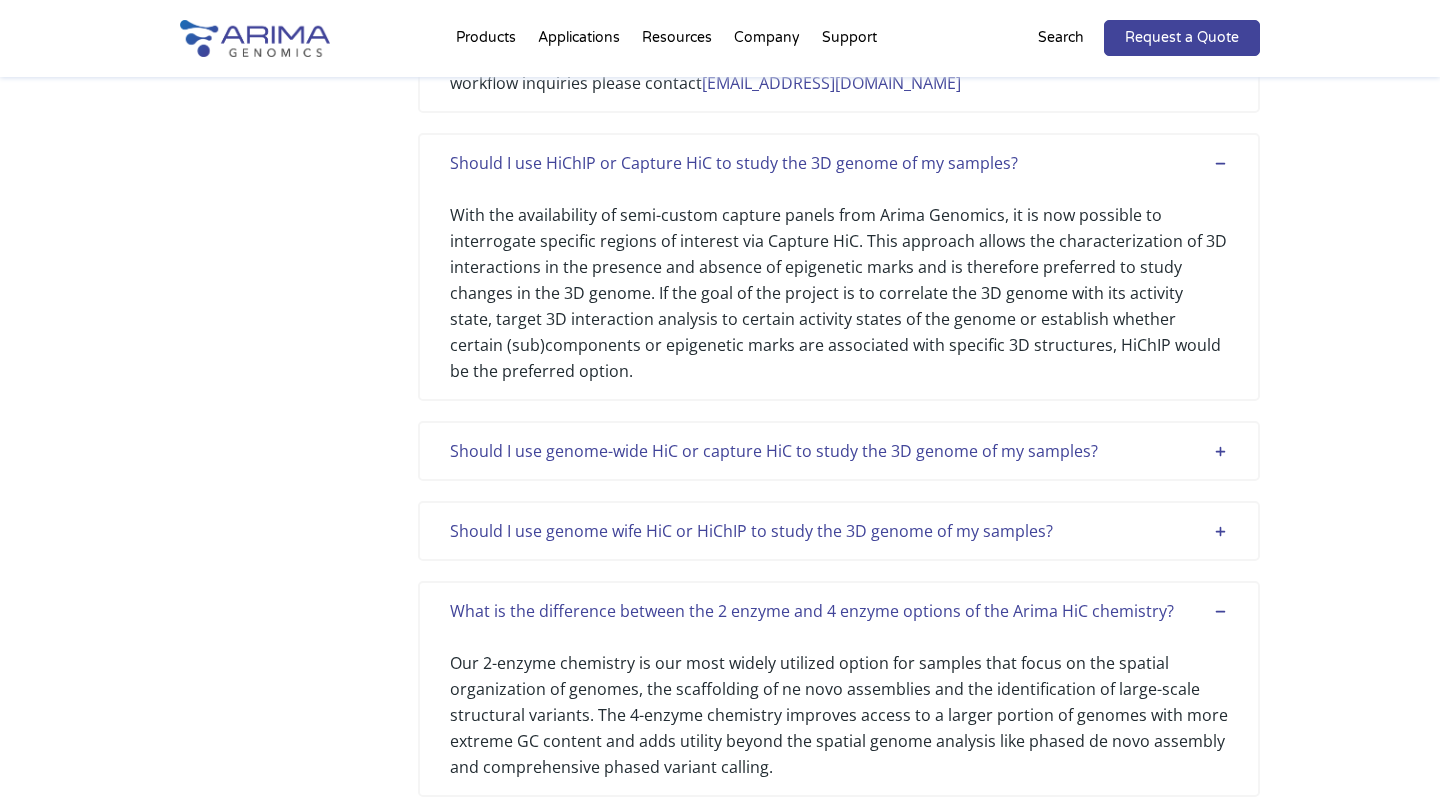 scroll, scrollTop: 2661, scrollLeft: 0, axis: vertical 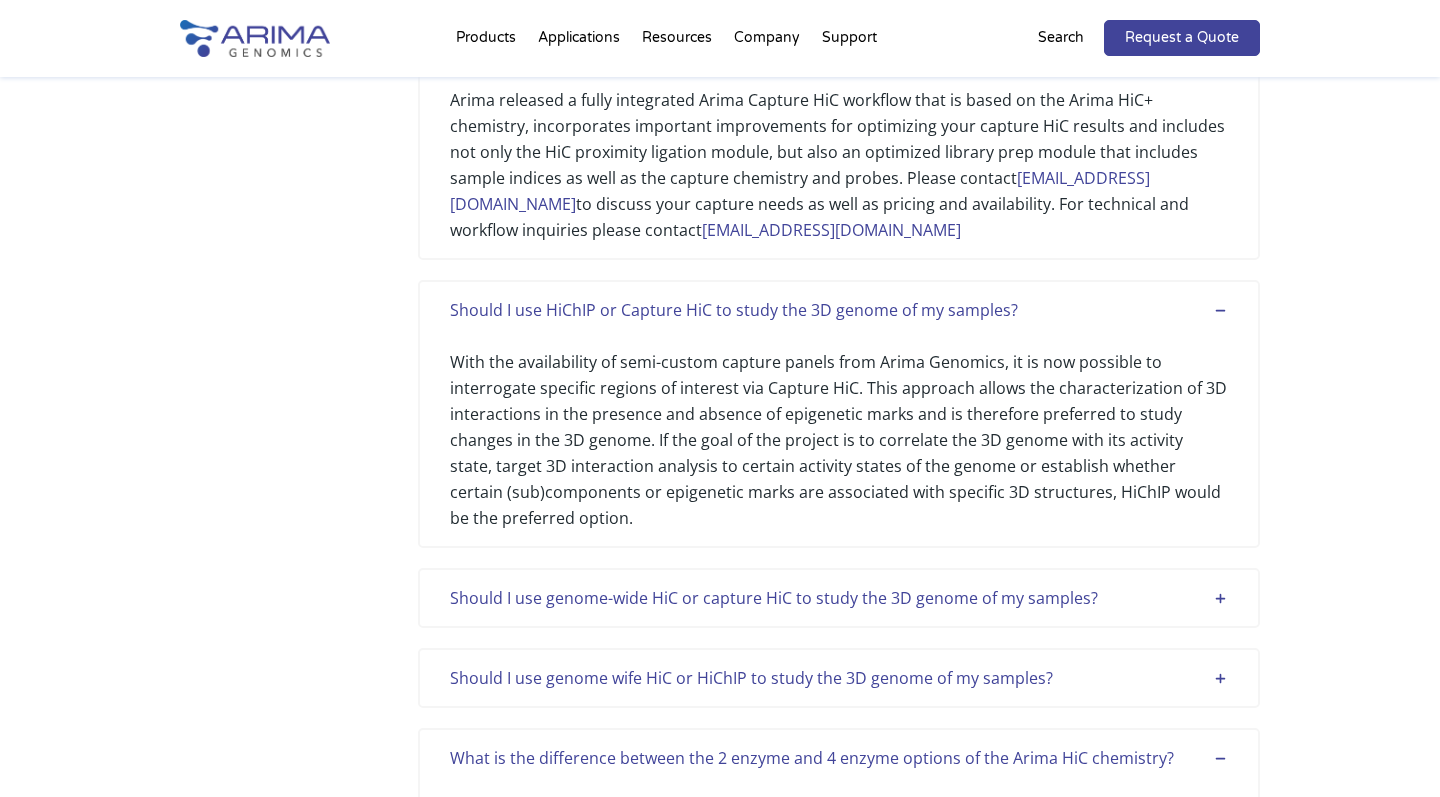 click on "Should I use genome-wide HiC or capture HiC to study the 3D genome of my samples? Both approaches go hand in hand. It is common to start out discovery with deeply sequenced genome wide HiC to establish a baseline expectation for the spatial organization of a given cell type/condition. Once specific regions of interest are established and larger sample numbers need to be processed, Capture HiC would allow much better scalability of a project. It is also possible to sequence a portion of the genome-wide HiC library while retaining the majority for Capture HiC. As a middle ground for targeted discovery, Arima Genomics developed and released genome-wide promoter capture panels for human and mouse samples." at bounding box center [839, 598] 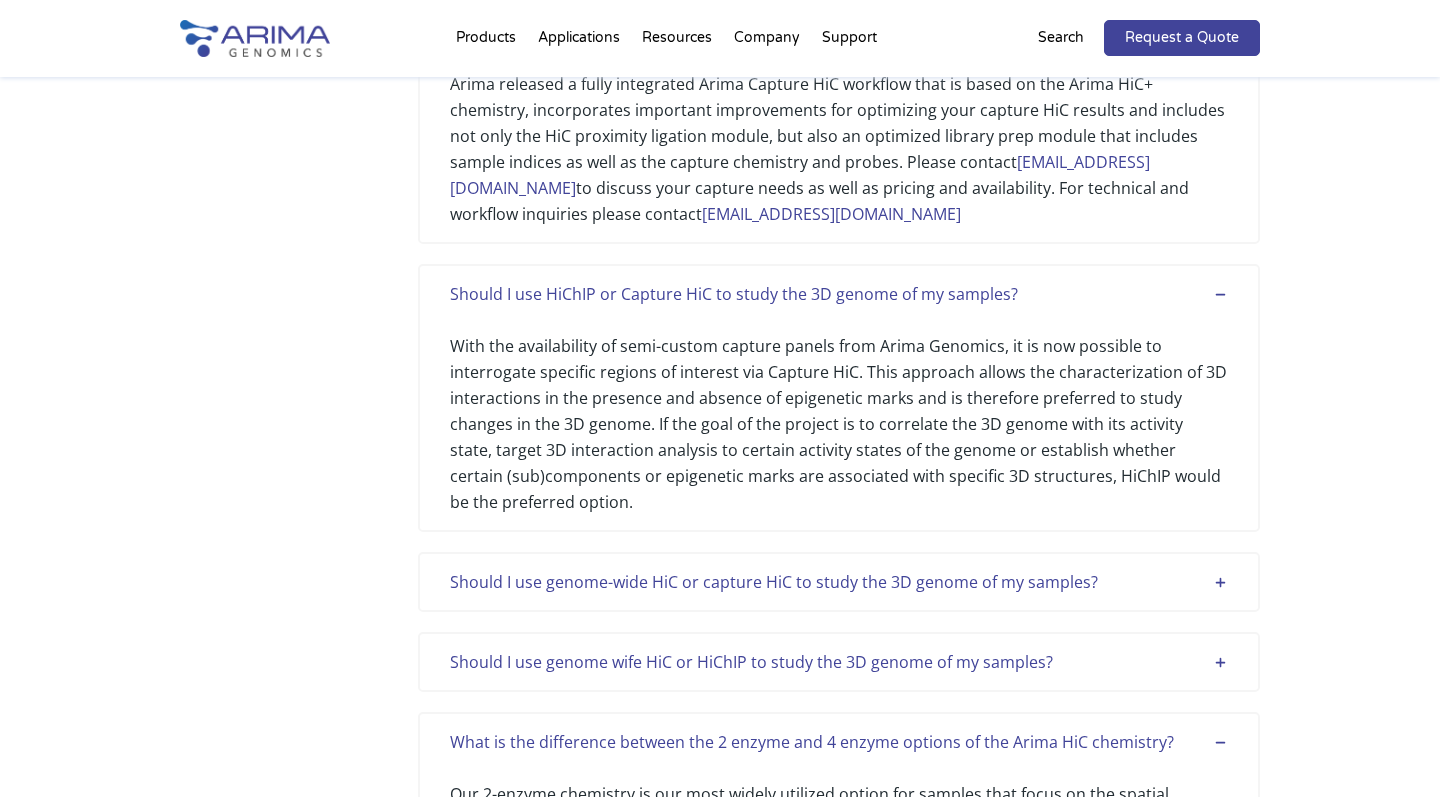 scroll, scrollTop: 2670, scrollLeft: 1, axis: both 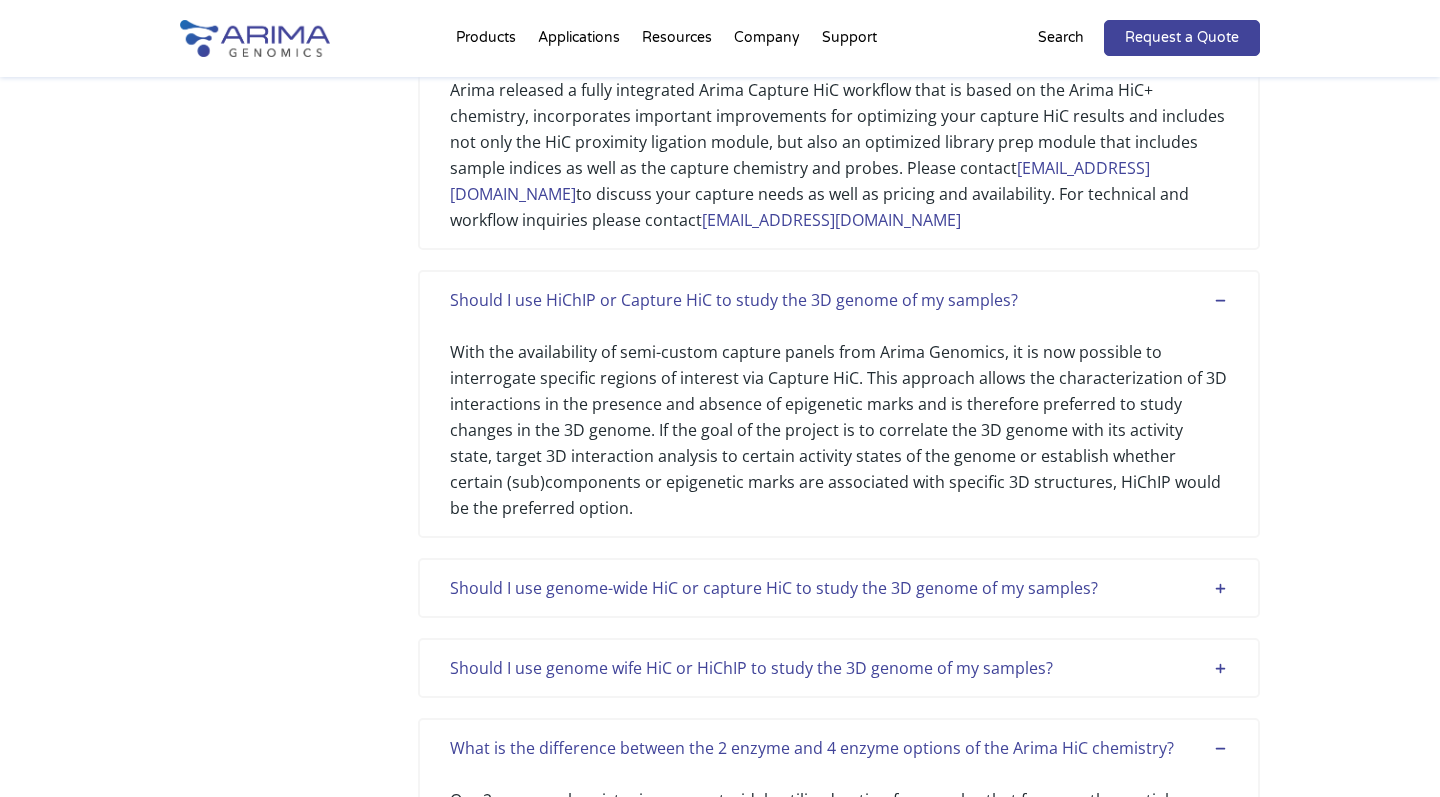 click on "Should I use genome-wide HiC or capture HiC to study the 3D genome of my samples?" at bounding box center (839, 588) 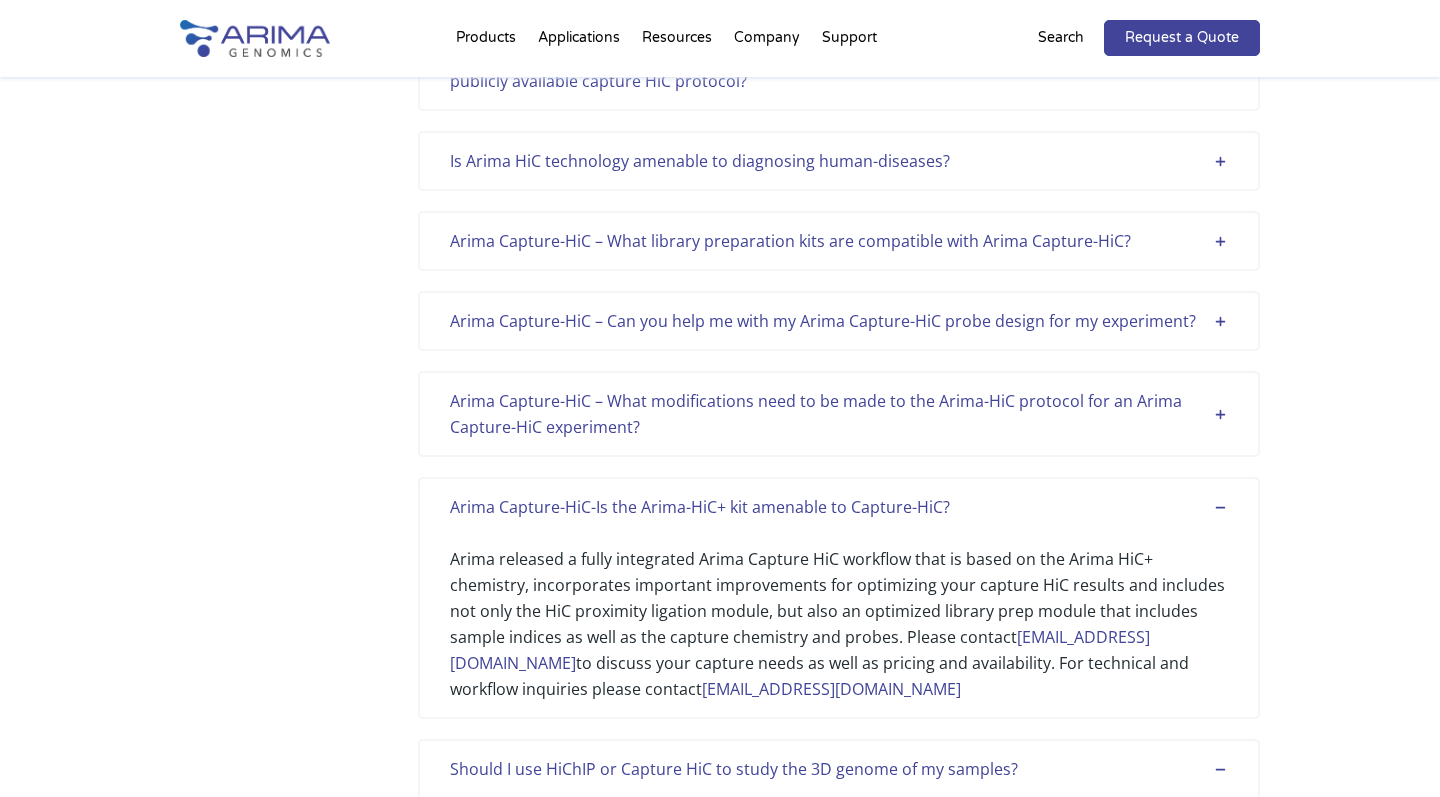 click on "Arima Capture-HiC – How can I identify differential 3D loops between samples or conditions? Our pipelines currently do not support differential loop calling out of the box. They do provide a visual representation of loop calls to help you compare different samples. Due to the rapidly changing options and significant interest by algorithm developers on differential loop calling we would like to refer our customers to this frequently updated list of other open-source analysis algorithms:  [URL][DOMAIN_NAME] . Arima Capture-HiC – What are my options if I think Capture HiC produced too many loop calls for my region of interest? Do you have a bioinformatics user guide for Hi-C analysis? Yes! Please view our latest bioinformatics user guide for Arima-HiC+ and Arima High Coverage HiC  here . Arima-HiChIP – Can Arima help me with the input files for analyzing Arima-HiChIP data with the Arima-MAPS tool? [URL][DOMAIN_NAME] . ." at bounding box center [839, 2165] 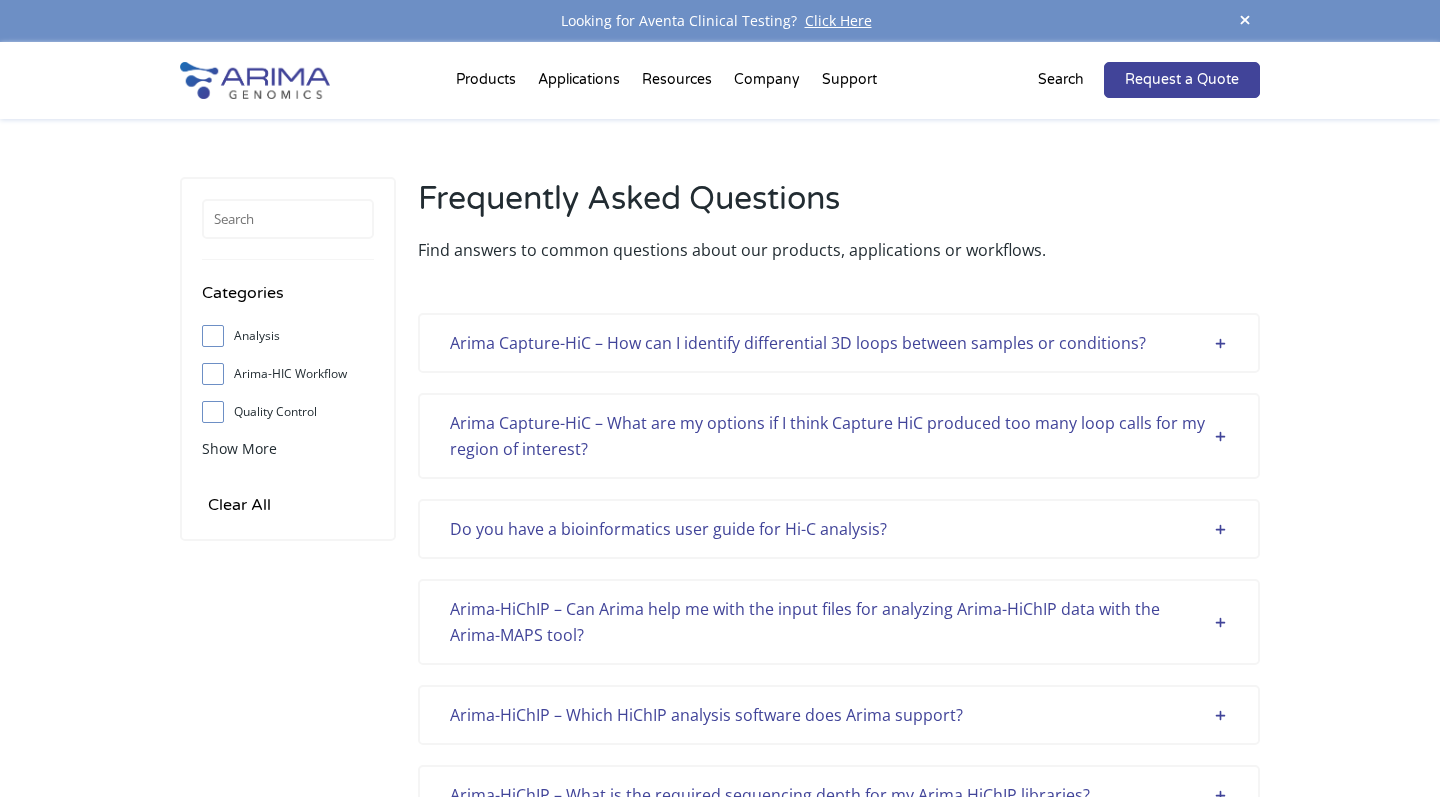 scroll, scrollTop: 0, scrollLeft: 0, axis: both 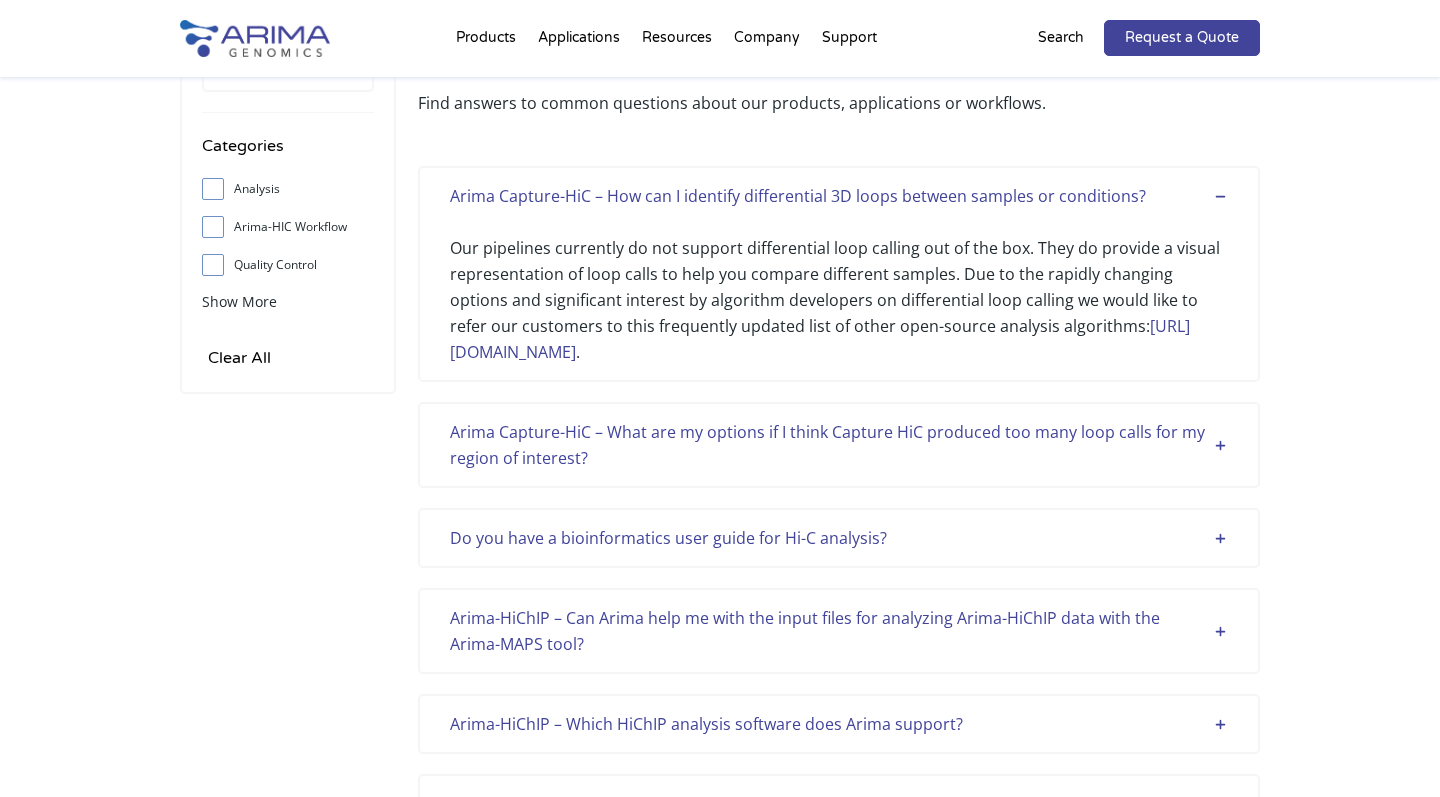 click on "Arima Capture-HiC – What are my options if I think Capture HiC produced too many loop calls for my region of interest? Arima has optimized the Hi-C workflow to significantly reduce non-specific inter-chromosomal contacts, improve the on-target rate of the capture assay, reduce experimental noise and thereby lower the number of false positives from spurious off-target signals. [PERSON_NAME]’s promoter capture Hi-C product is designed to only characterize long range DNA contacts that may impact regulation through promoter-interactions, which also contributes to fewer loop calls in off-target regions. Capture Hi-C results are typically combined with other functional genomics data sets (like RNA-seq, ChIP-seq or ATAC-seq) to identify functionally relevant 3D interactions among the many that are reported." at bounding box center (839, 445) 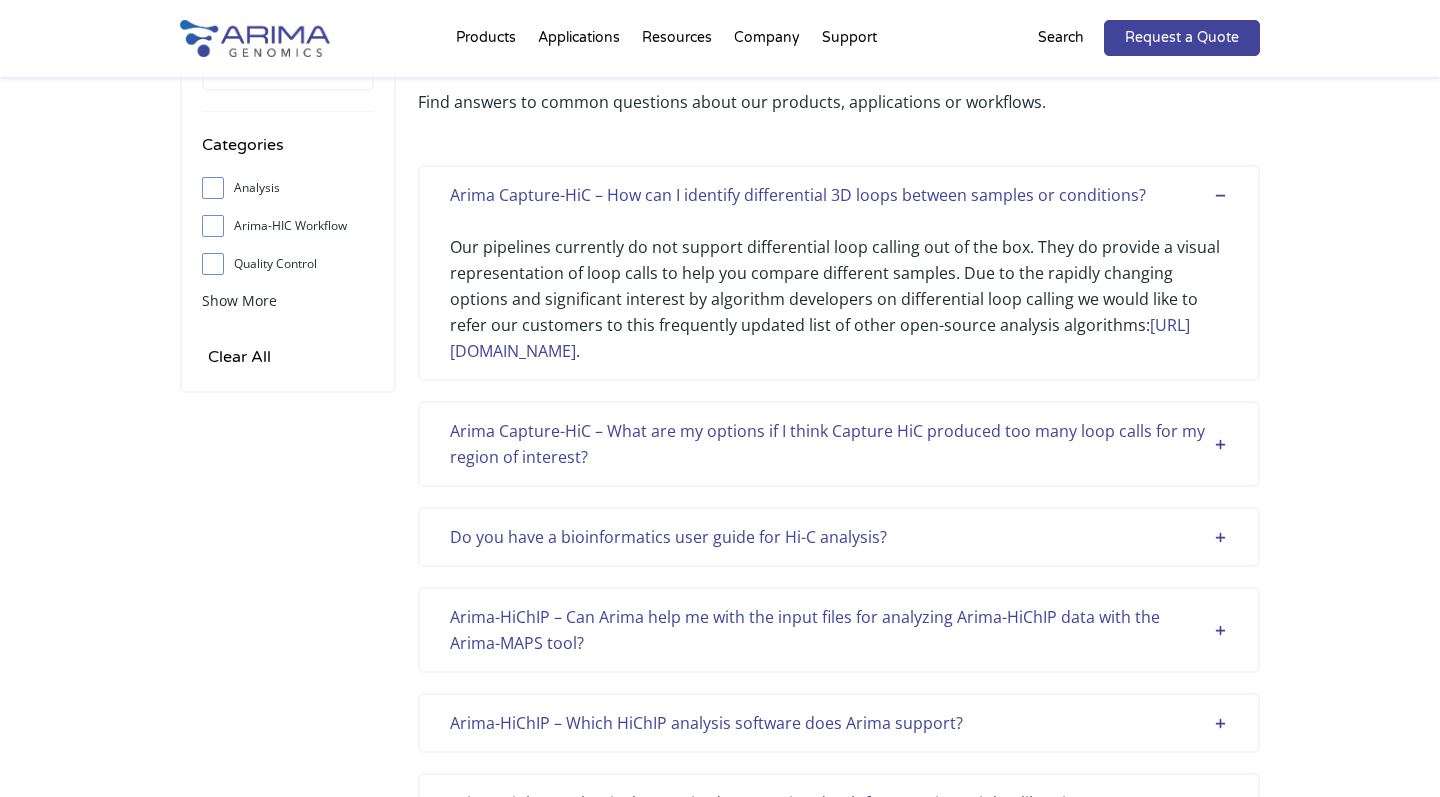 click on "Arima Capture-HiC – What are my options if I think Capture HiC produced too many loop calls for my region of interest?" at bounding box center [839, 444] 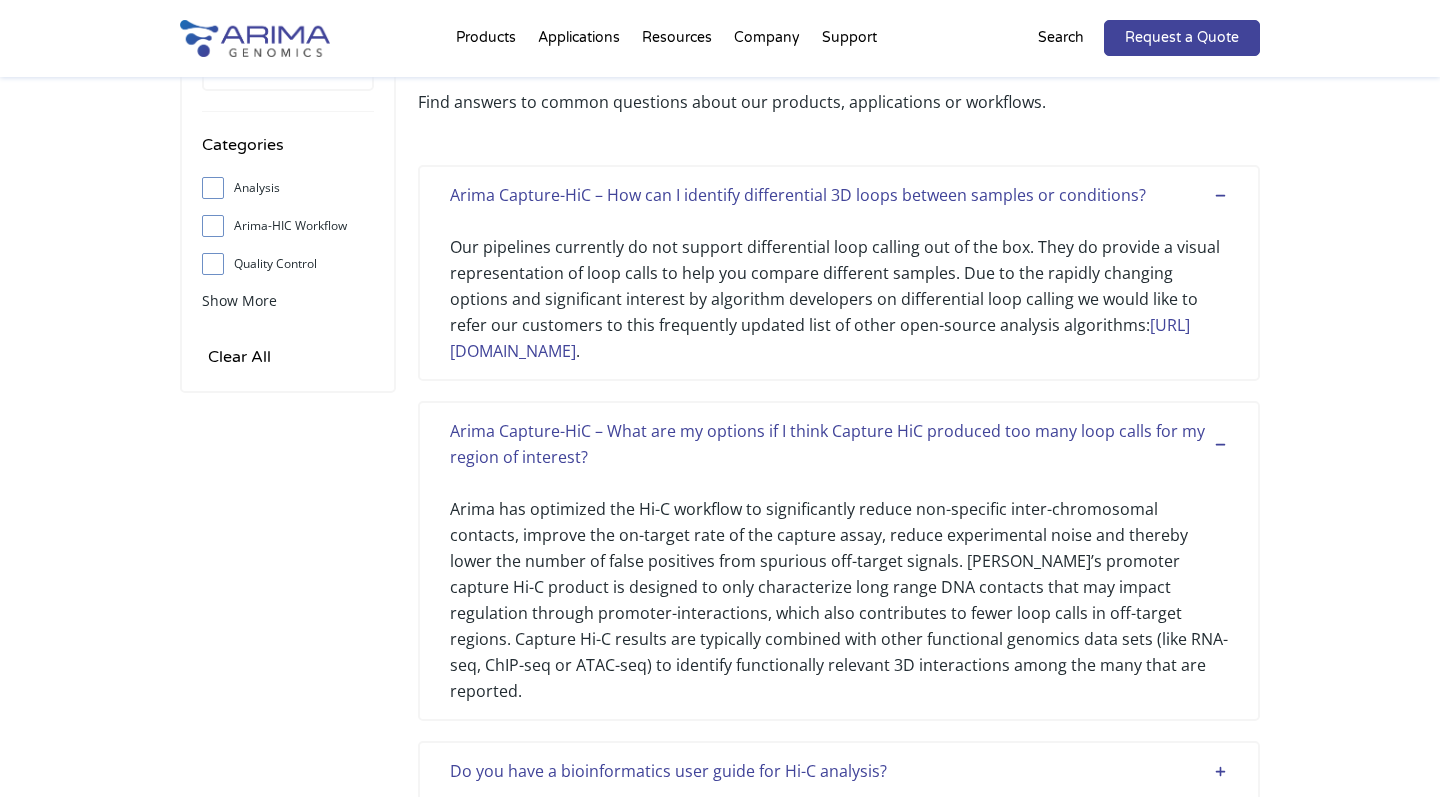 scroll, scrollTop: 168, scrollLeft: 0, axis: vertical 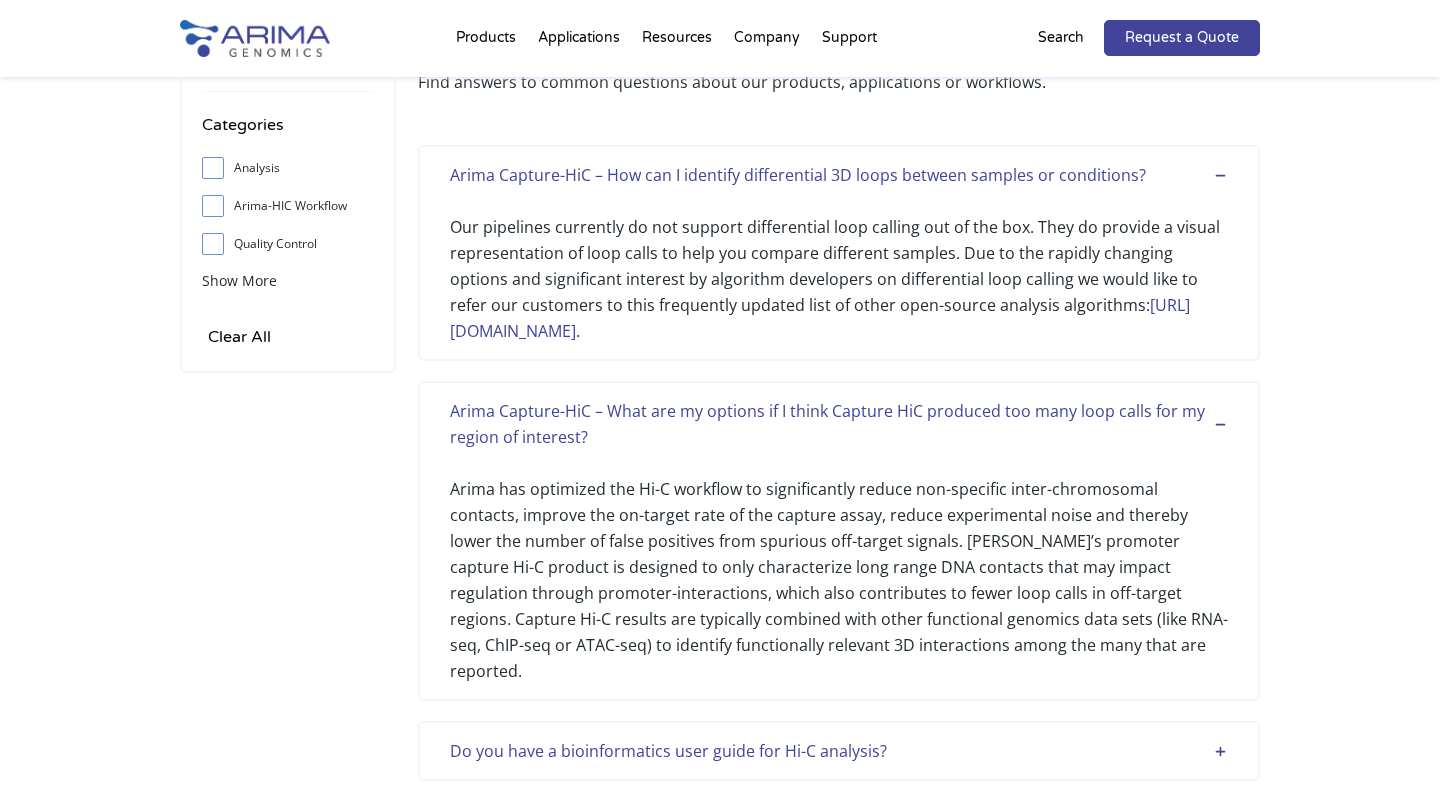 click on "Arima Capture-HiC – How can I identify differential 3D loops between samples or conditions? Our pipelines currently do not support differential loop calling out of the box. They do provide a visual representation of loop calls to help you compare different samples. Due to the rapidly changing options and significant interest by algorithm developers on differential loop calling we would like to refer our customers to this frequently updated list of other open-source analysis algorithms:  [URL][DOMAIN_NAME] . Arima Capture-HiC – What are my options if I think Capture HiC produced too many loop calls for my region of interest? Do you have a bioinformatics user guide for Hi-C analysis? Yes! Please view our latest bioinformatics user guide for Arima-HiC+ and Arima High Coverage HiC  here . Arima-HiChIP – Can Arima help me with the input files for analyzing Arima-HiChIP data with the Arima-MAPS tool? [URL][DOMAIN_NAME] . ." at bounding box center [839, 4394] 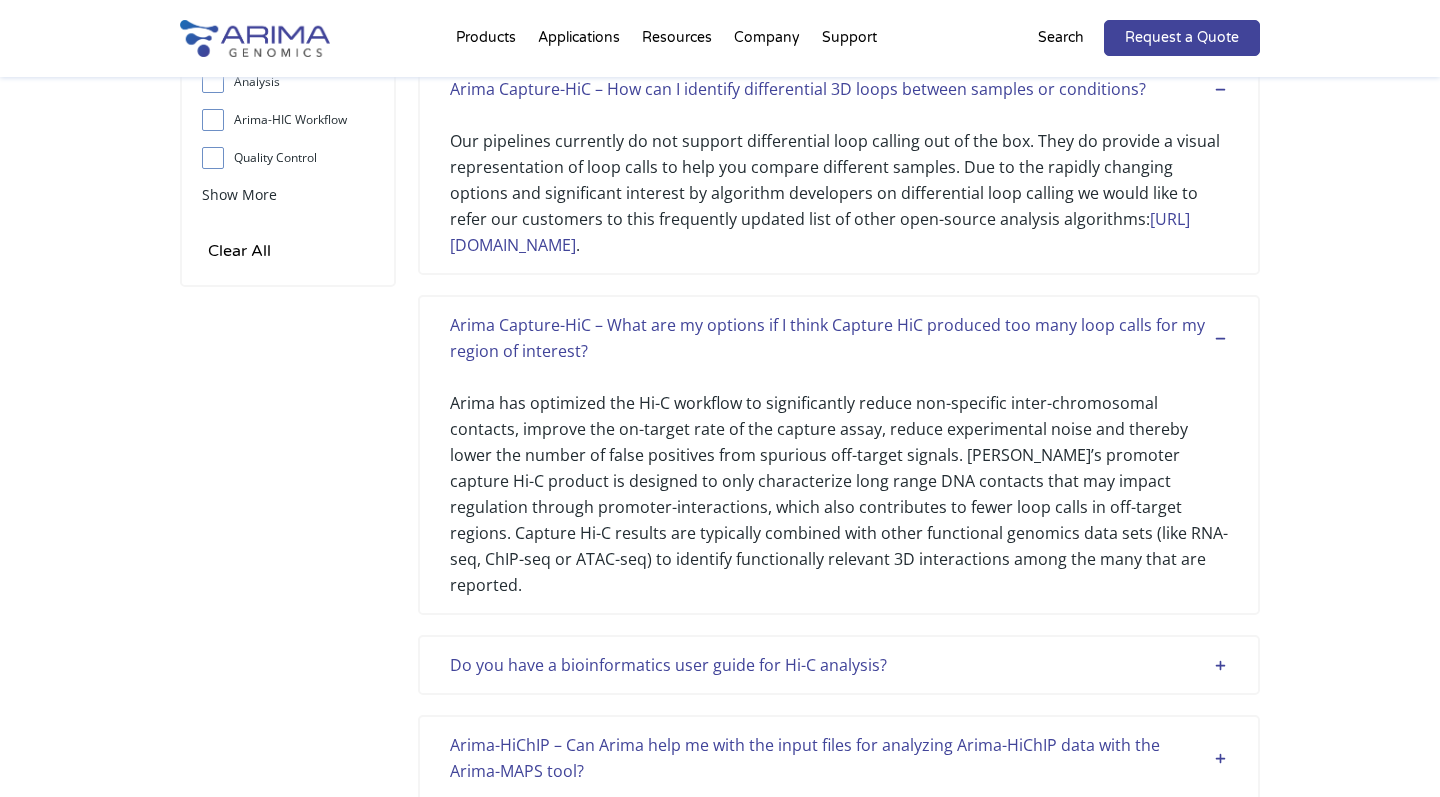scroll, scrollTop: 255, scrollLeft: 0, axis: vertical 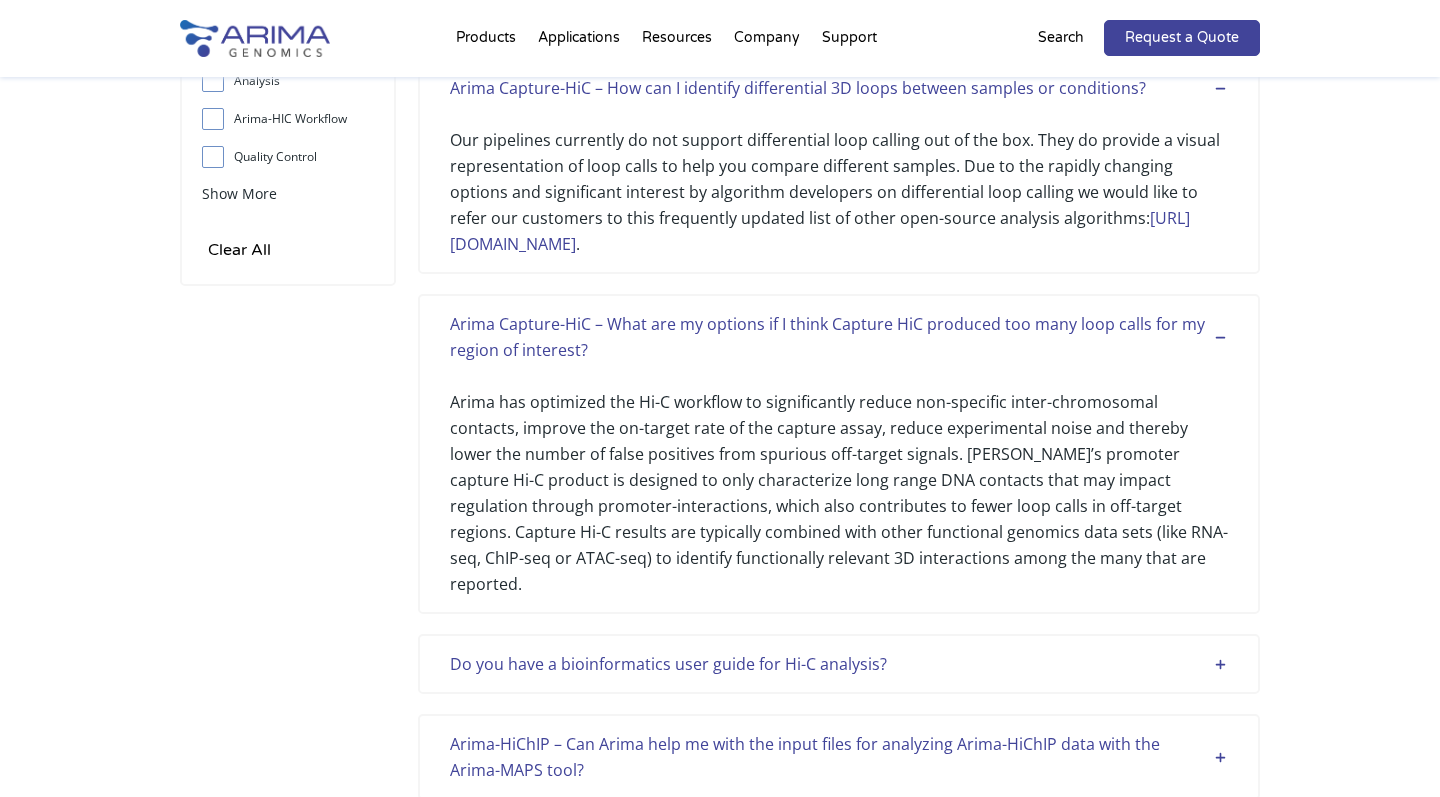 click on "Do you have a bioinformatics user guide for Hi-C analysis? Yes! Please view our latest bioinformatics user guide for Arima-HiC+ and Arima High Coverage HiC  here ." at bounding box center [839, 664] 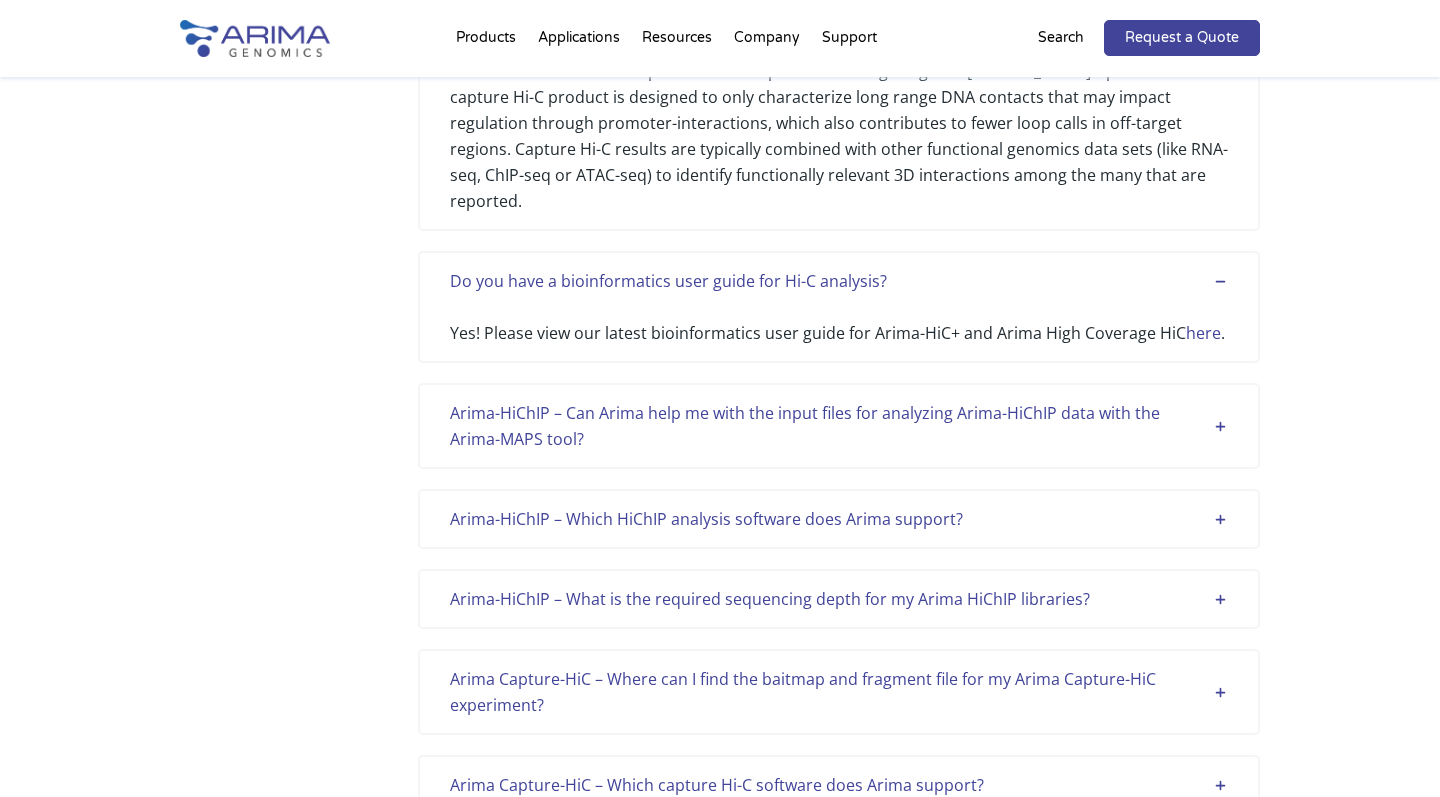 scroll, scrollTop: 719, scrollLeft: 0, axis: vertical 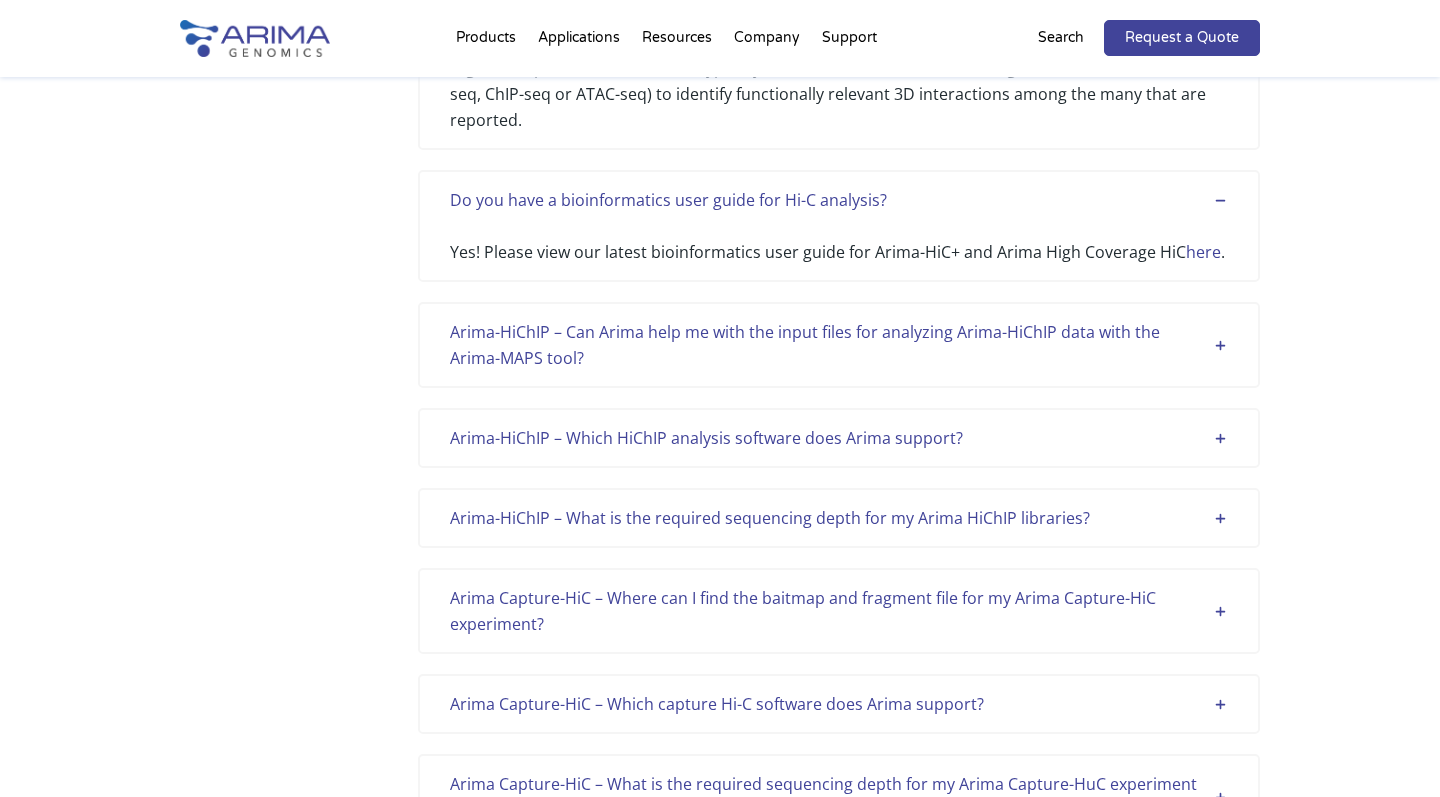 click on "Arima-HiChIP – Can Arima help me with the input files for analyzing Arima-HiChIP data with the Arima-MAPS tool?" at bounding box center (839, 345) 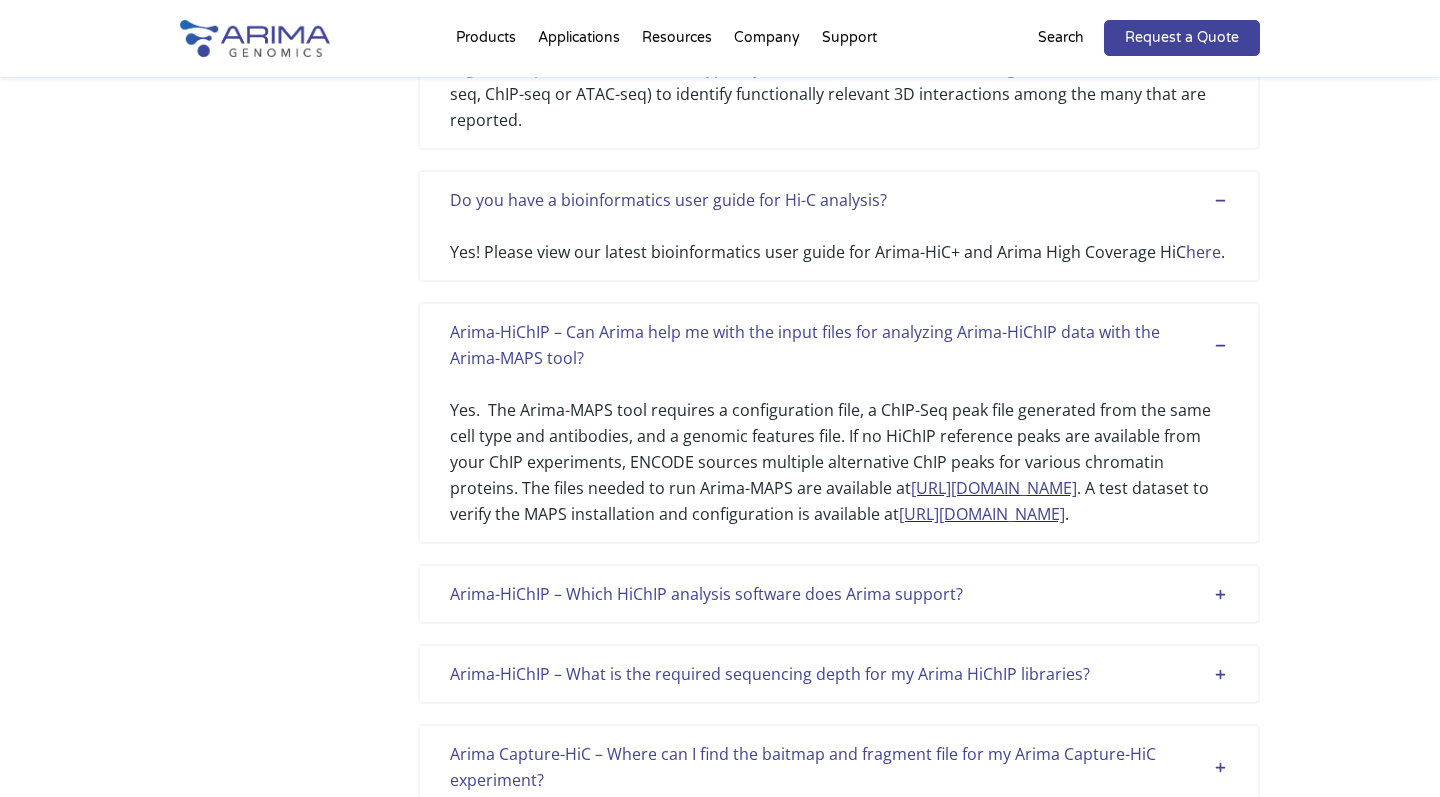 scroll, scrollTop: 1037, scrollLeft: 0, axis: vertical 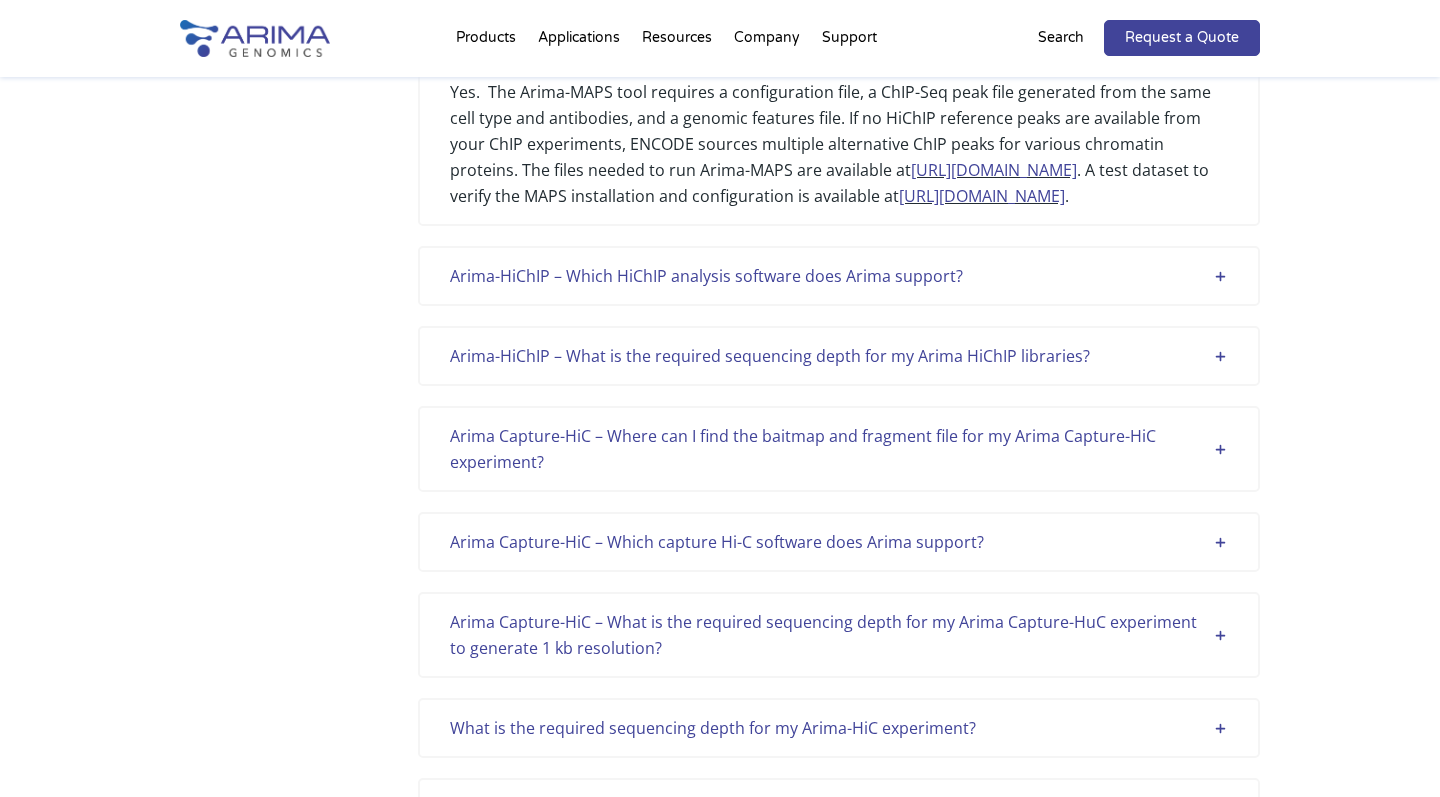 click on "Arima-HiChIP – Which HiChIP analysis software does Arima support?" at bounding box center (839, 276) 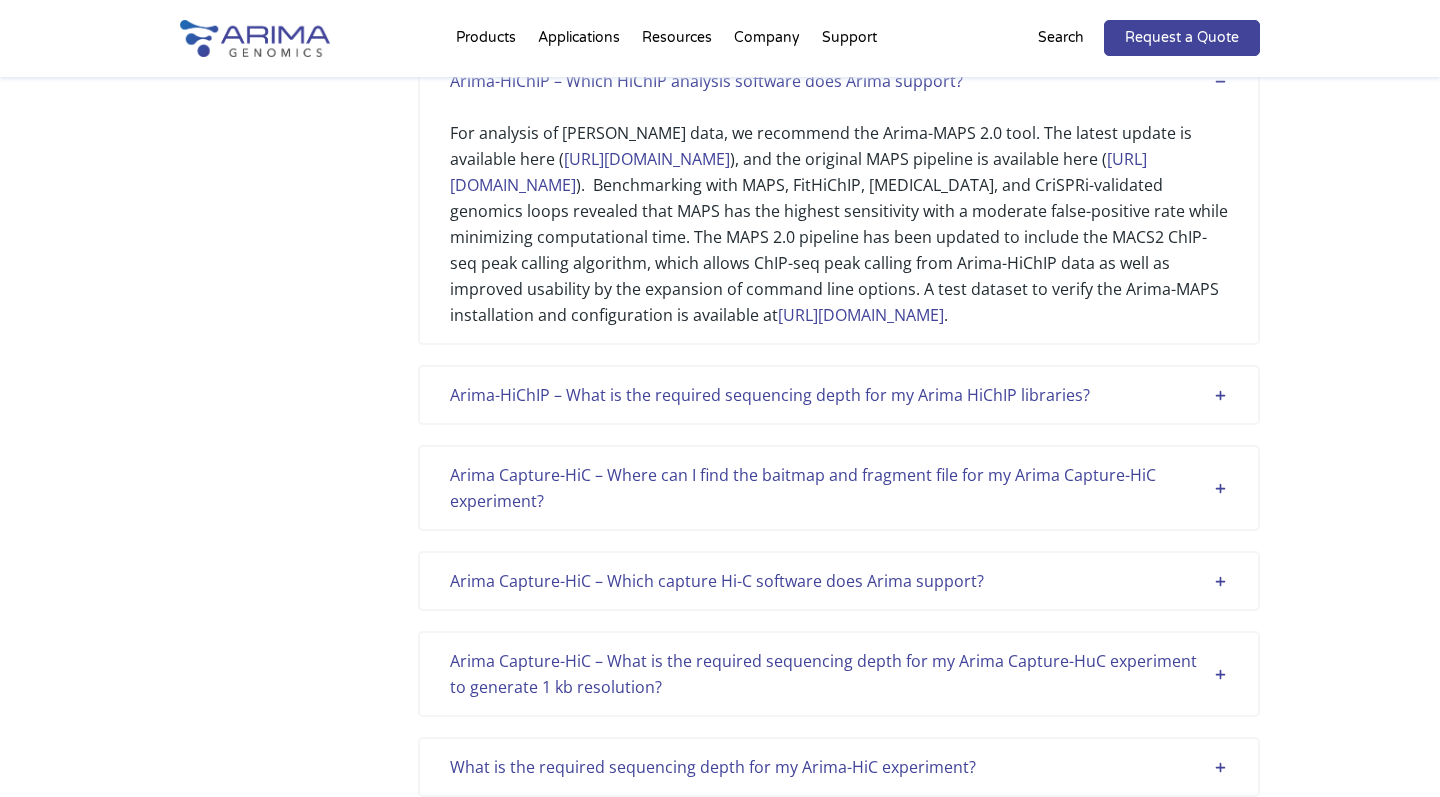 scroll, scrollTop: 1379, scrollLeft: 0, axis: vertical 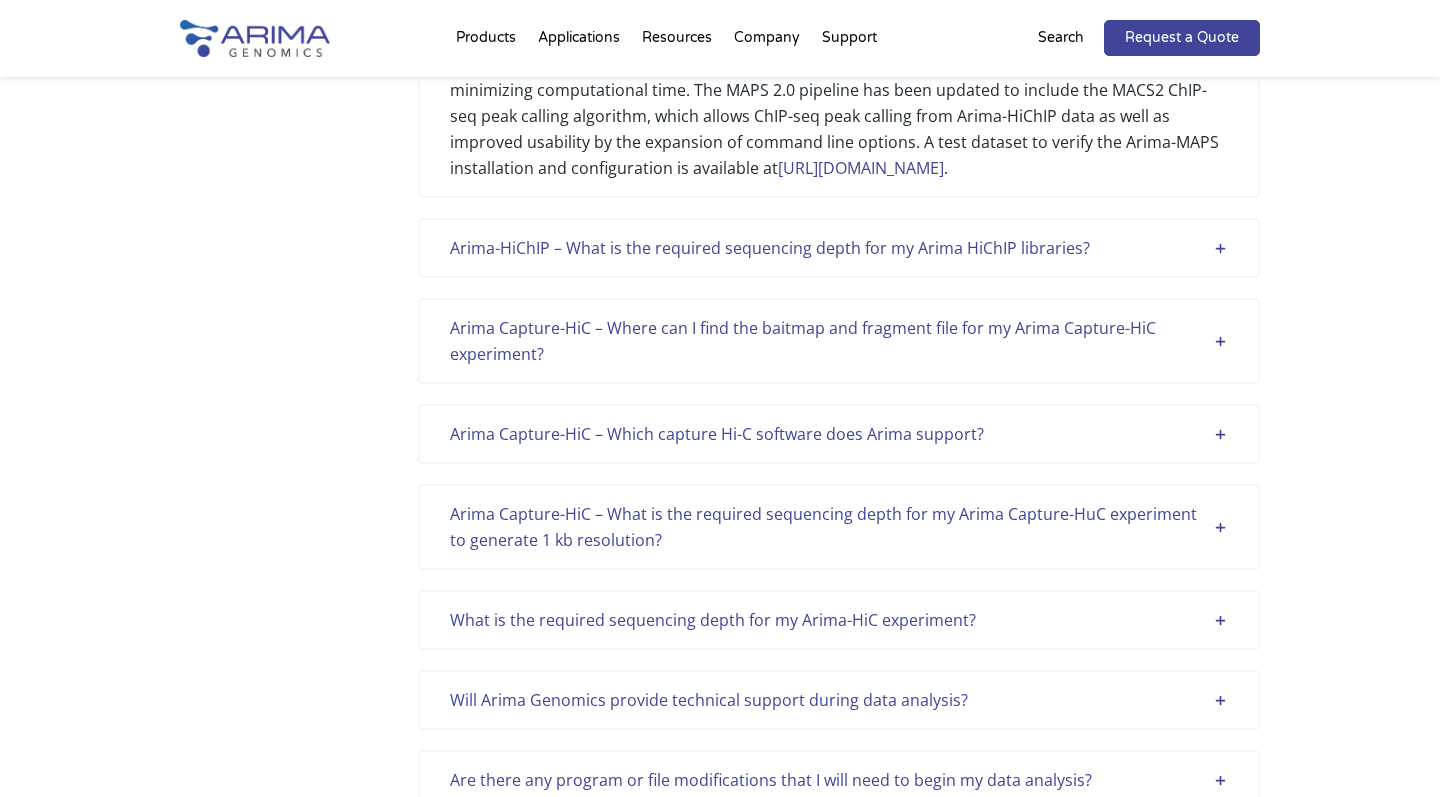 click on "Arima Capture-HiC – How can I identify differential 3D loops between samples or conditions? Our pipelines currently do not support differential loop calling out of the box. They do provide a visual representation of loop calls to help you compare different samples. Due to the rapidly changing options and significant interest by algorithm developers on differential loop calling we would like to refer our customers to this frequently updated list of other open-source analysis algorithms:  [URL][DOMAIN_NAME] . Arima Capture-HiC – What are my options if I think Capture HiC produced too many loop calls for my region of interest? Do you have a bioinformatics user guide for Hi-C analysis? Yes! Please view our latest bioinformatics user guide for Arima-HiC+ and Arima High Coverage HiC  here . Arima-HiChIP – Can Arima help me with the input files for analyzing Arima-HiChIP data with the Arima-MAPS tool? [URL][DOMAIN_NAME] . ." at bounding box center [839, 3404] 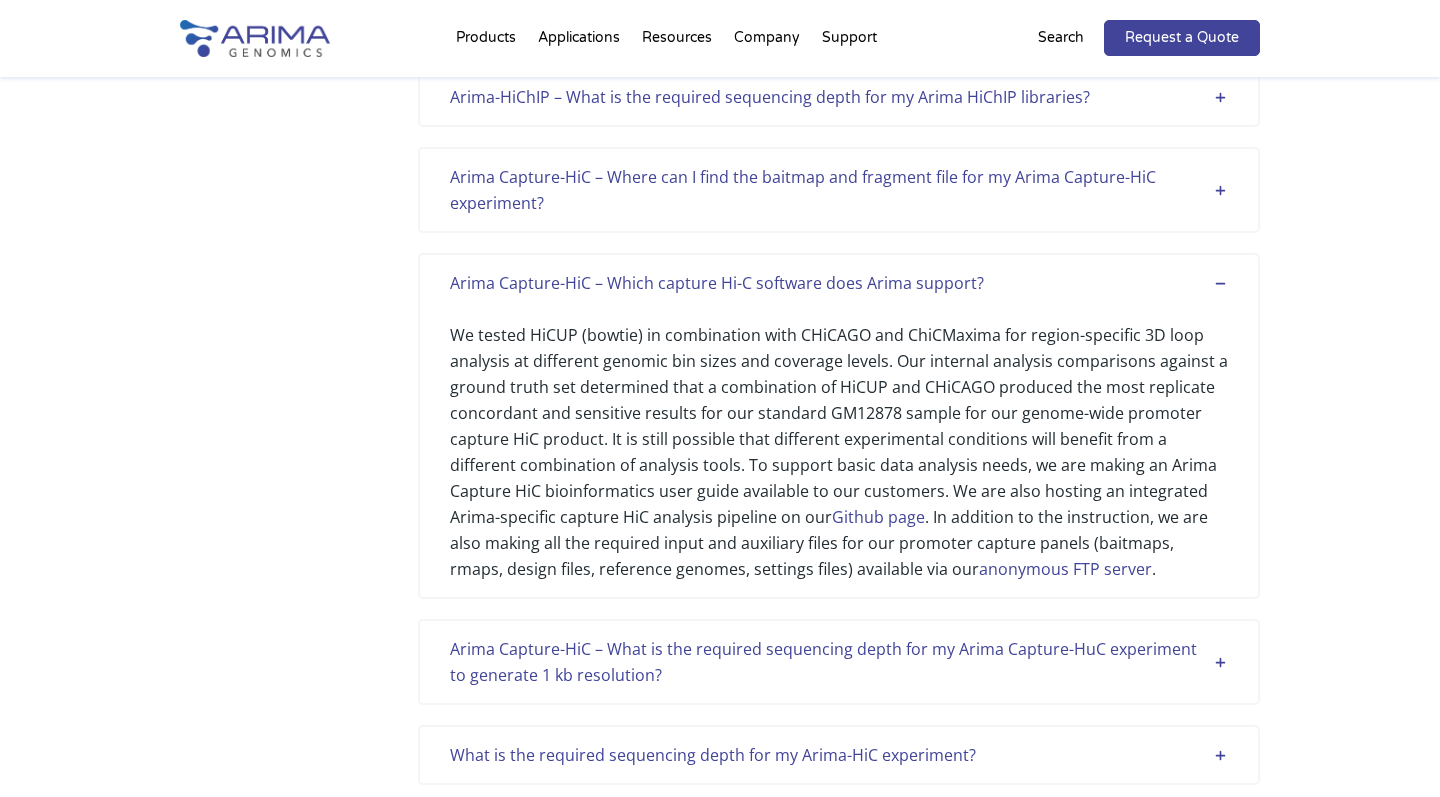 scroll, scrollTop: 1580, scrollLeft: 0, axis: vertical 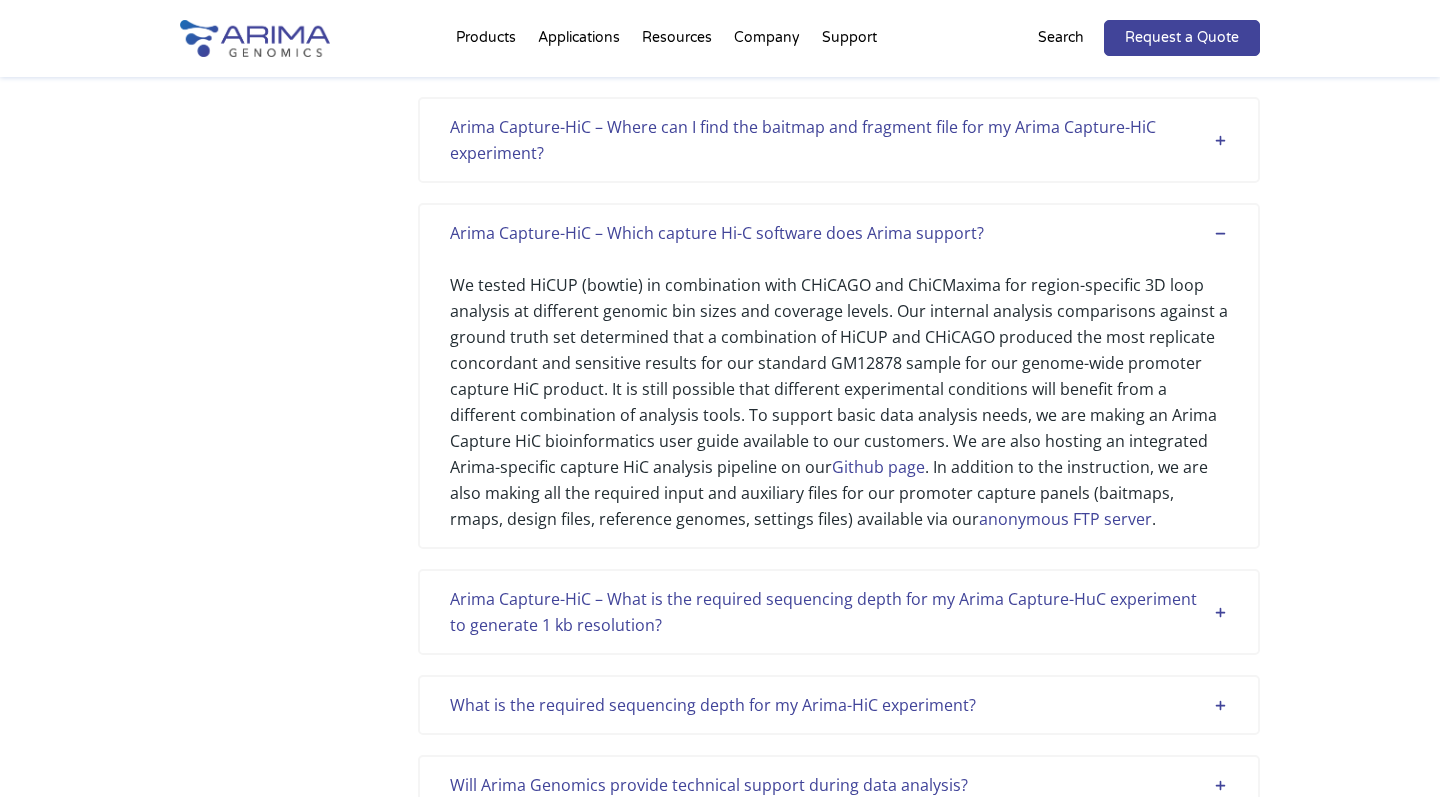 click on "Arima Capture-HiC – What is the required sequencing depth for my Arima Capture-HuC experiment to generate 1 kb resolution?" at bounding box center [839, 612] 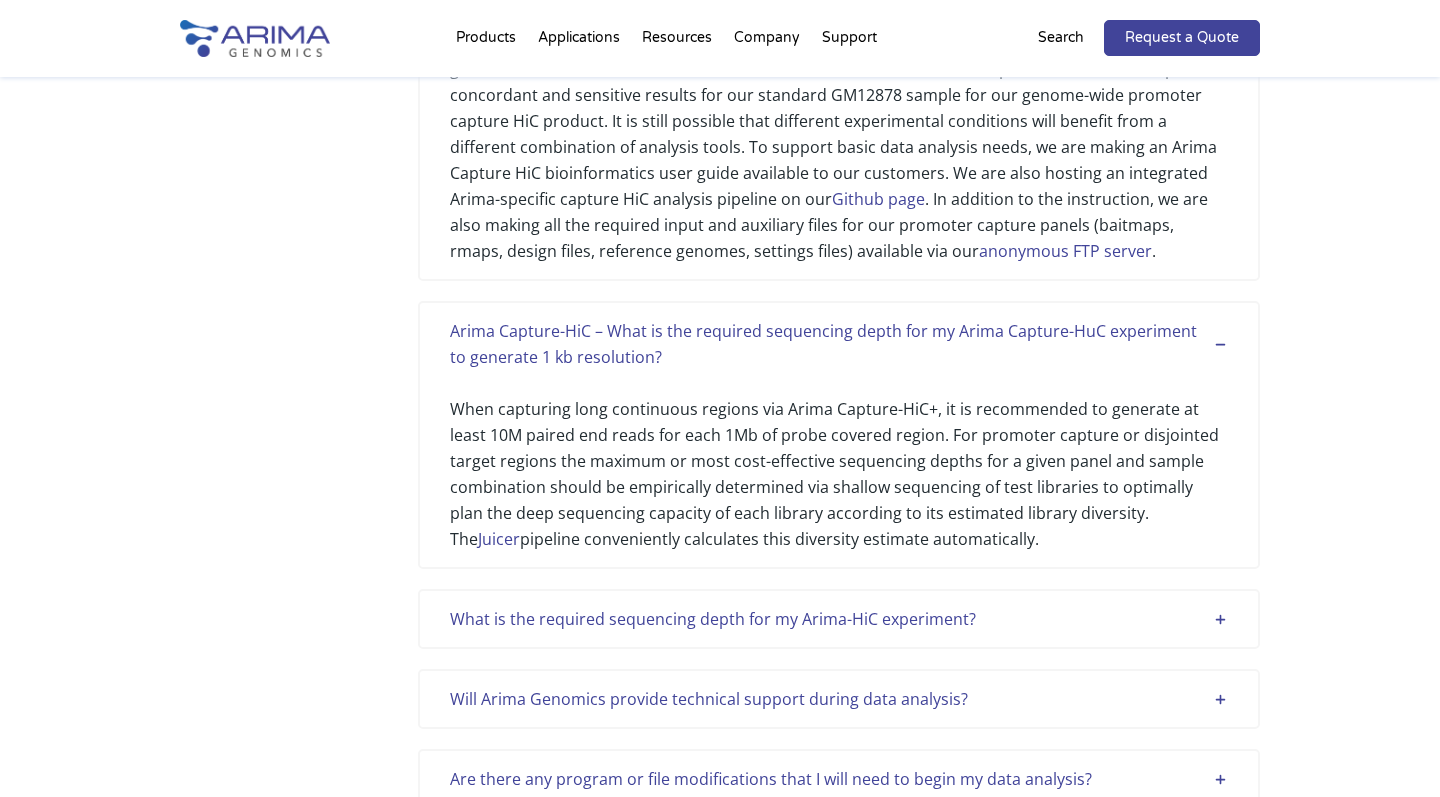 scroll, scrollTop: 1939, scrollLeft: 0, axis: vertical 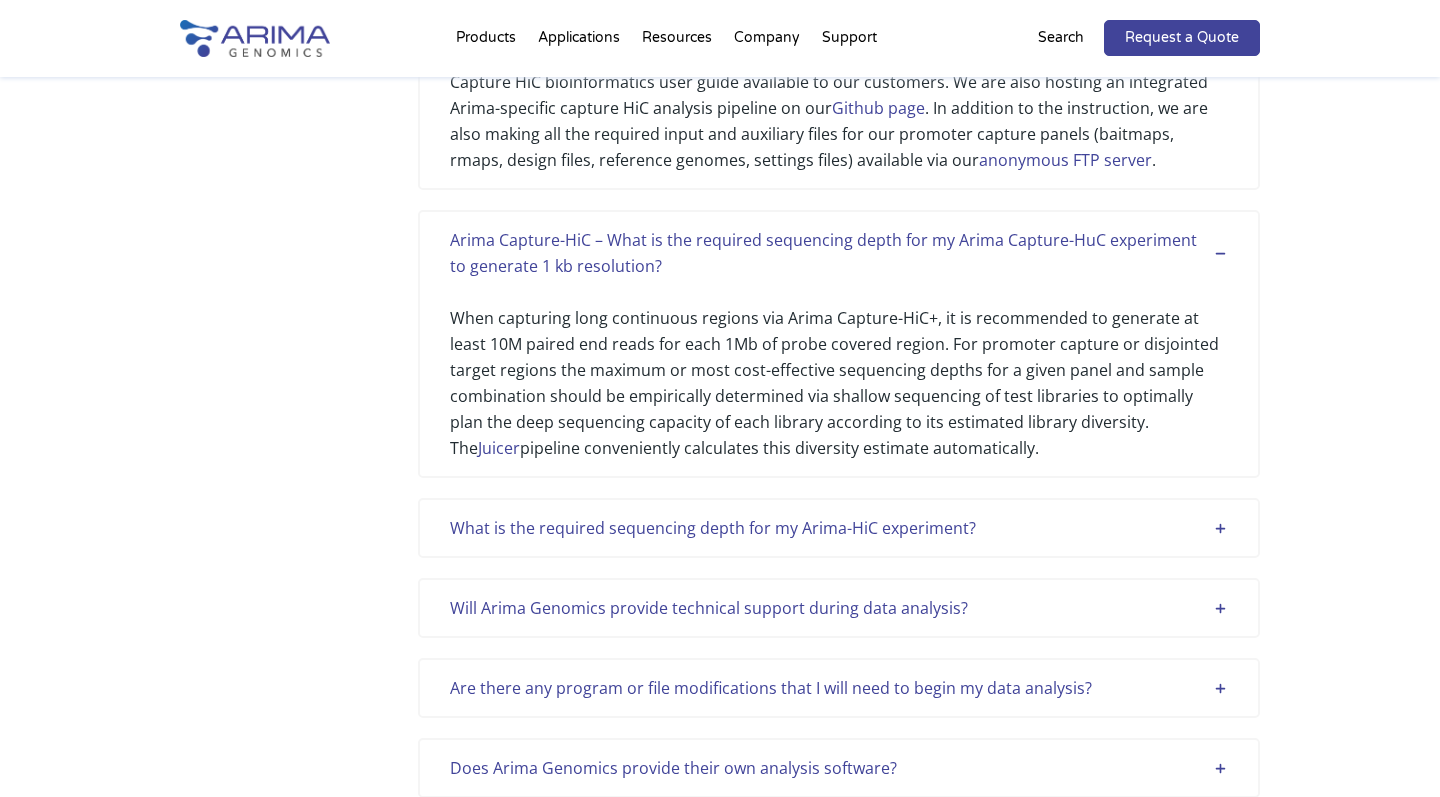 click on "What is the required sequencing depth for my Arima-HiC experiment?" at bounding box center (839, 528) 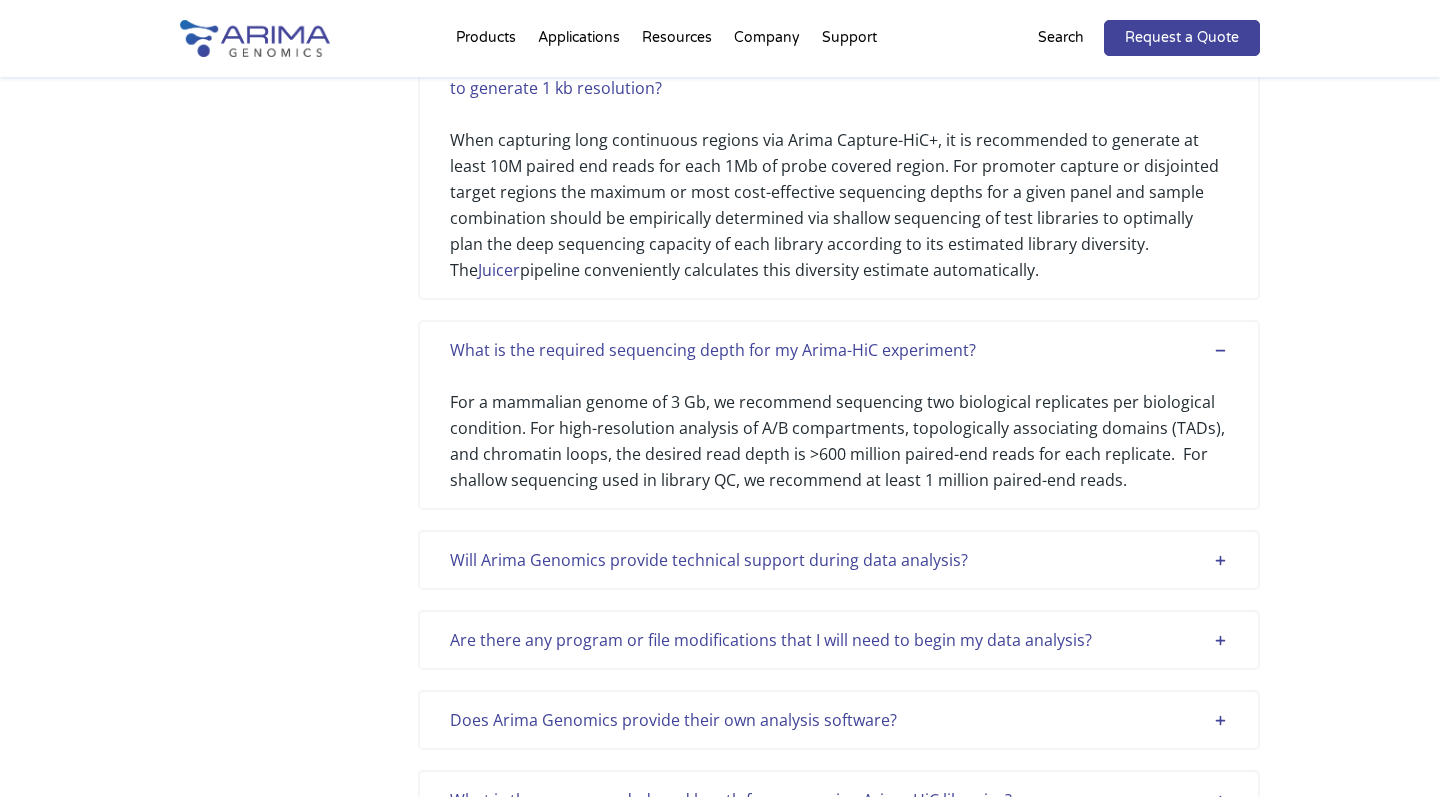 scroll, scrollTop: 2326, scrollLeft: 0, axis: vertical 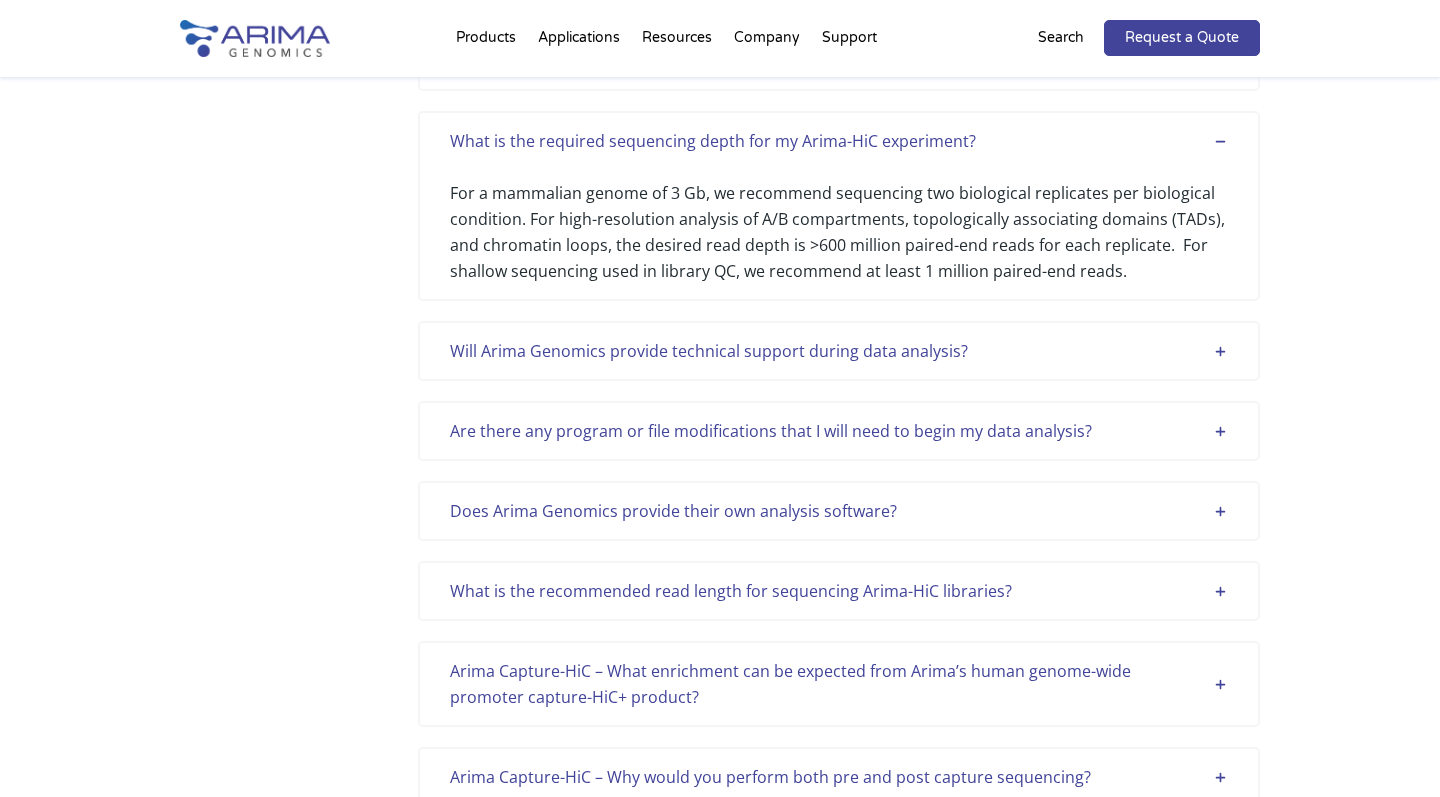click on "Will Arima Genomics provide technical support during data analysis?" at bounding box center (839, 351) 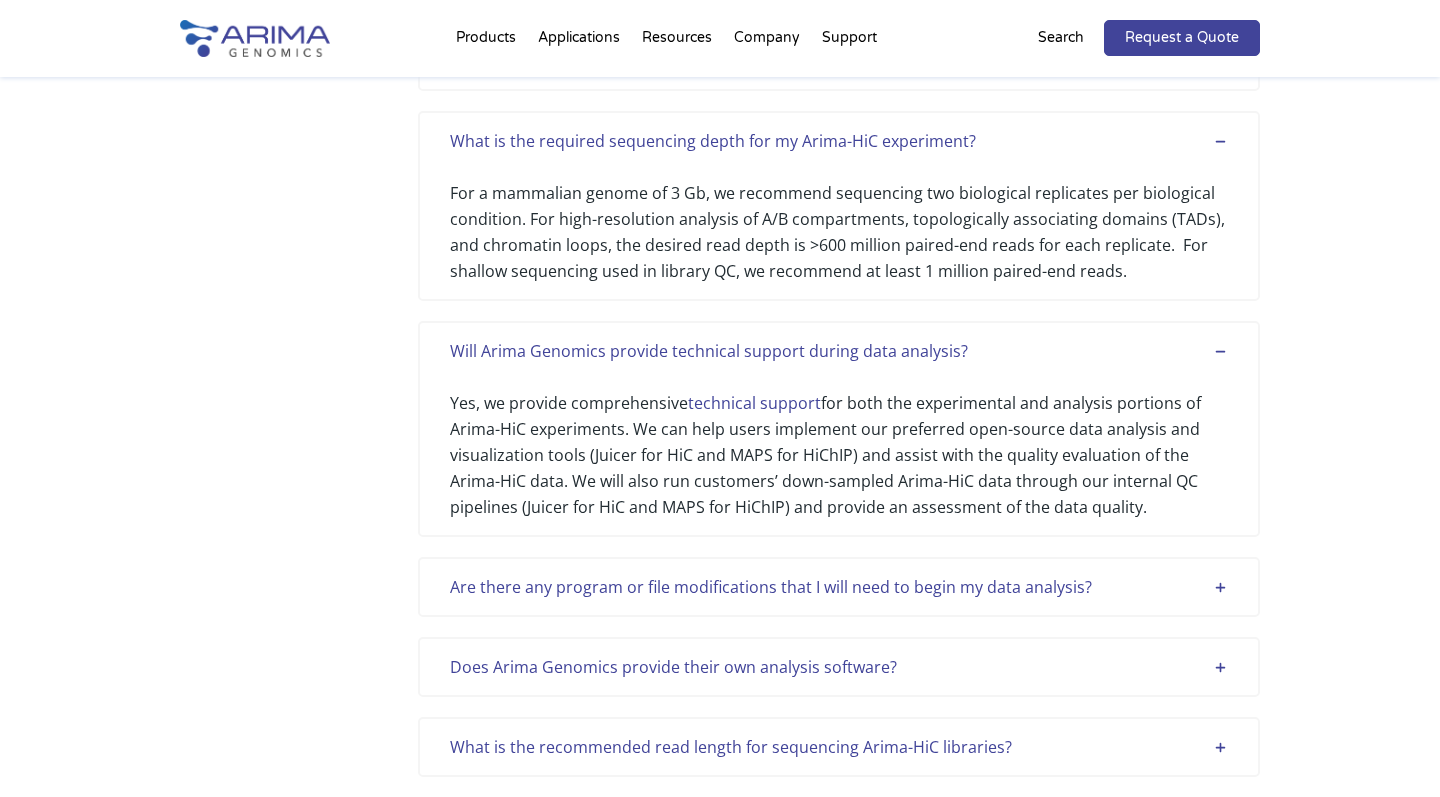click on "For a mammalian genome of 3 Gb, we recommend sequencing two biological replicates per biological condition. For high-resolution analysis of A/B compartments, topologically associating domains (TADs), and chromatin loops, the desired read depth is >600 million paired-end reads for each replicate.  For shallow sequencing used in library QC, we recommend at least 1 million paired-end reads." at bounding box center [839, 219] 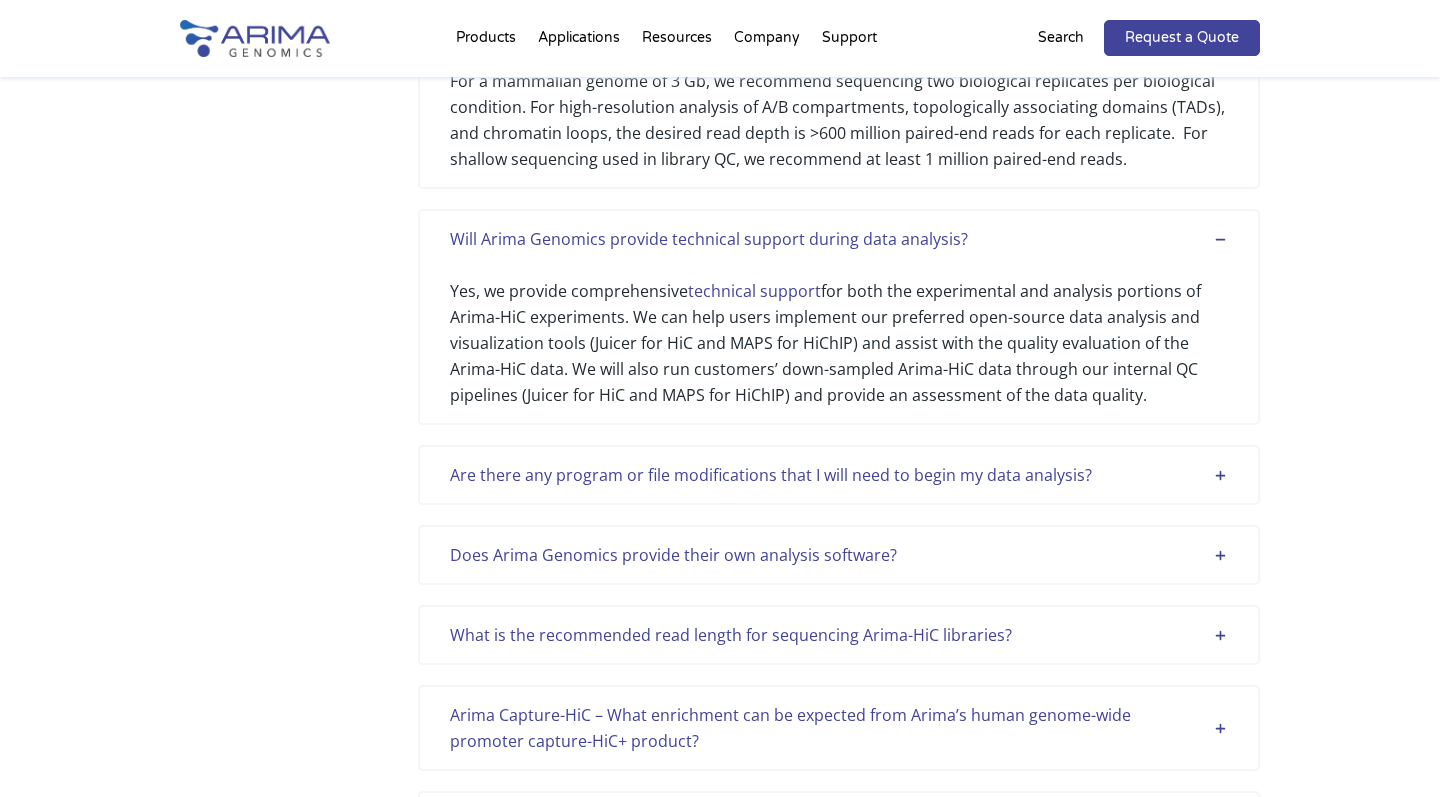 click on "Are there any program or file modifications that I will need to begin my data analysis?" at bounding box center [839, 475] 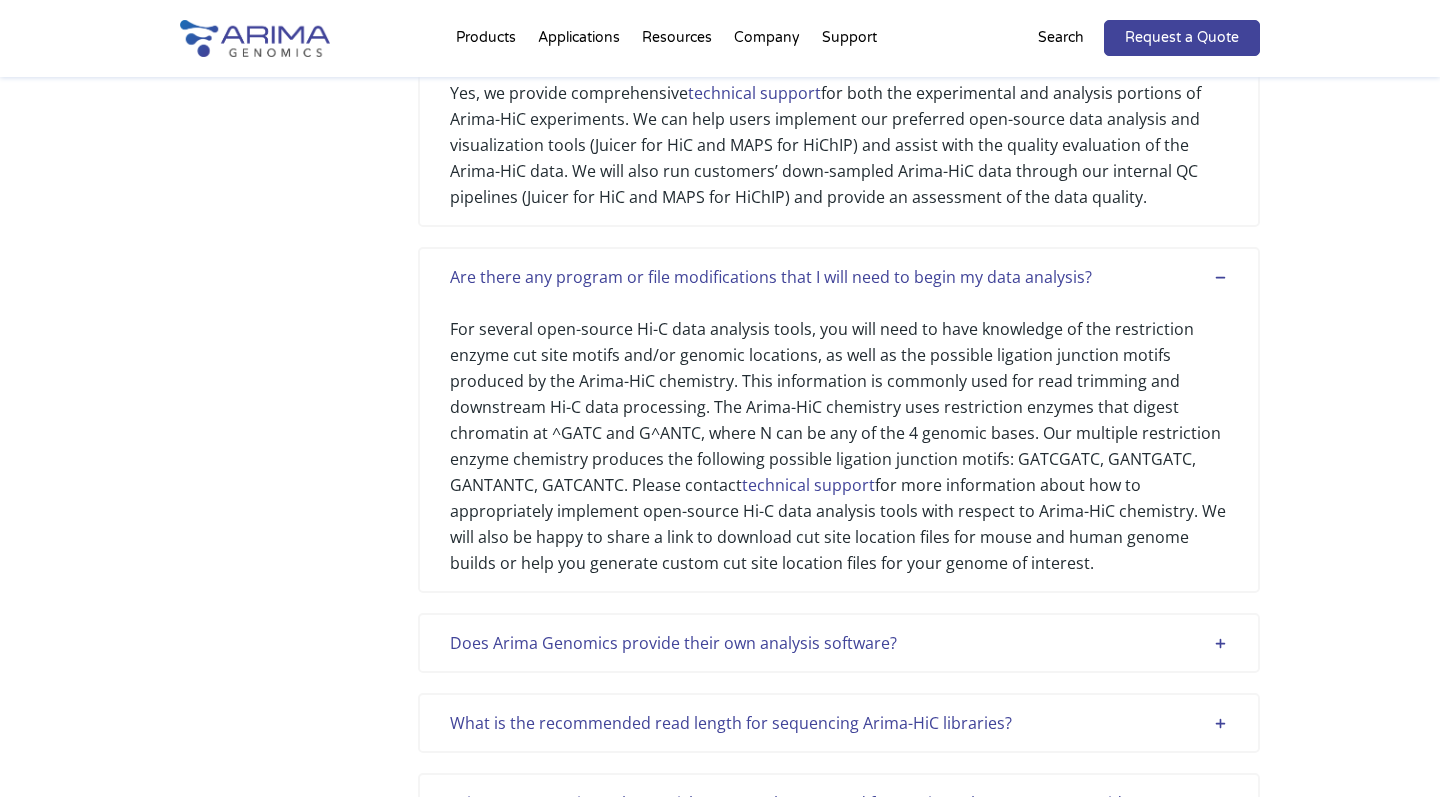 scroll, scrollTop: 2763, scrollLeft: 0, axis: vertical 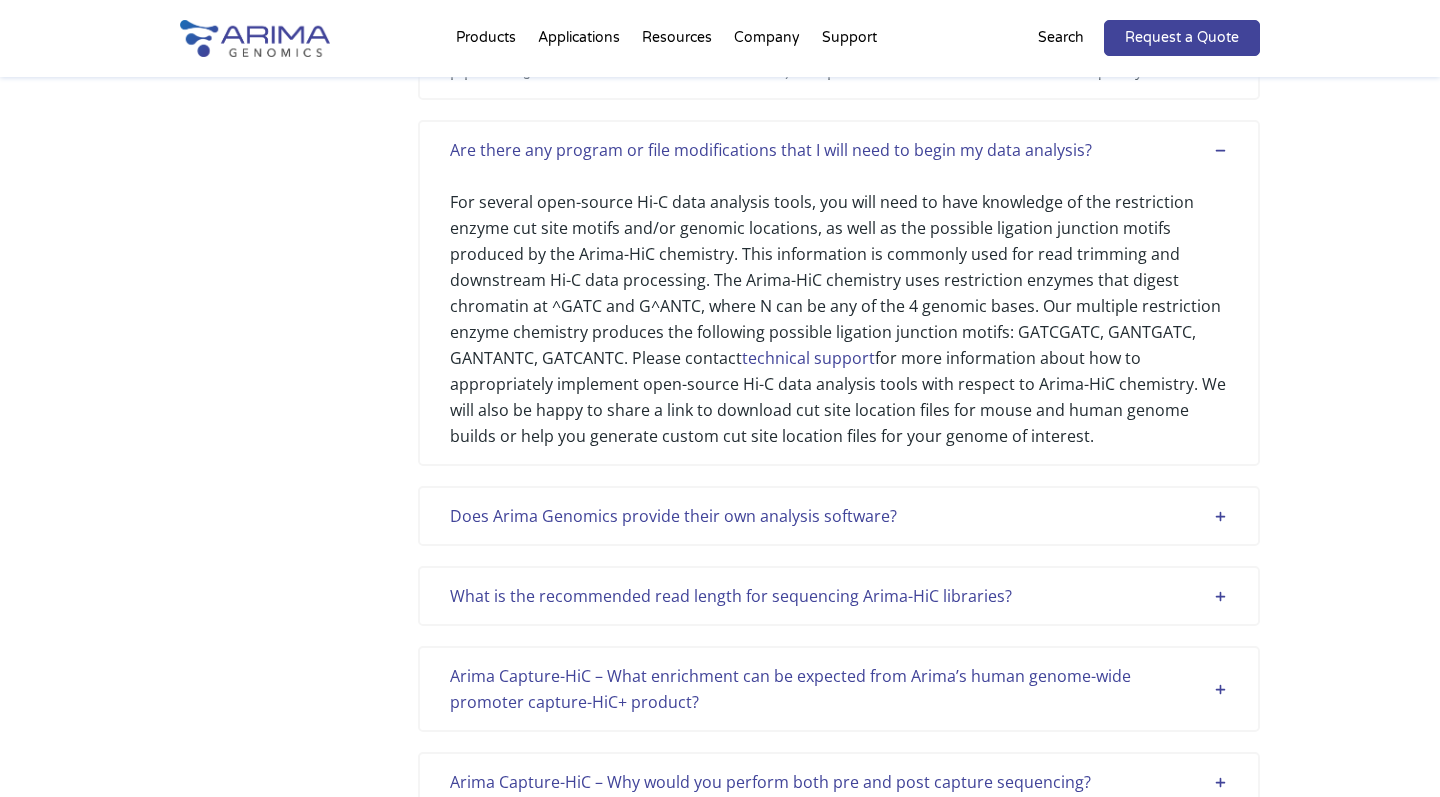 click on "Does Arima Genomics provide their own analysis software?" at bounding box center [839, 516] 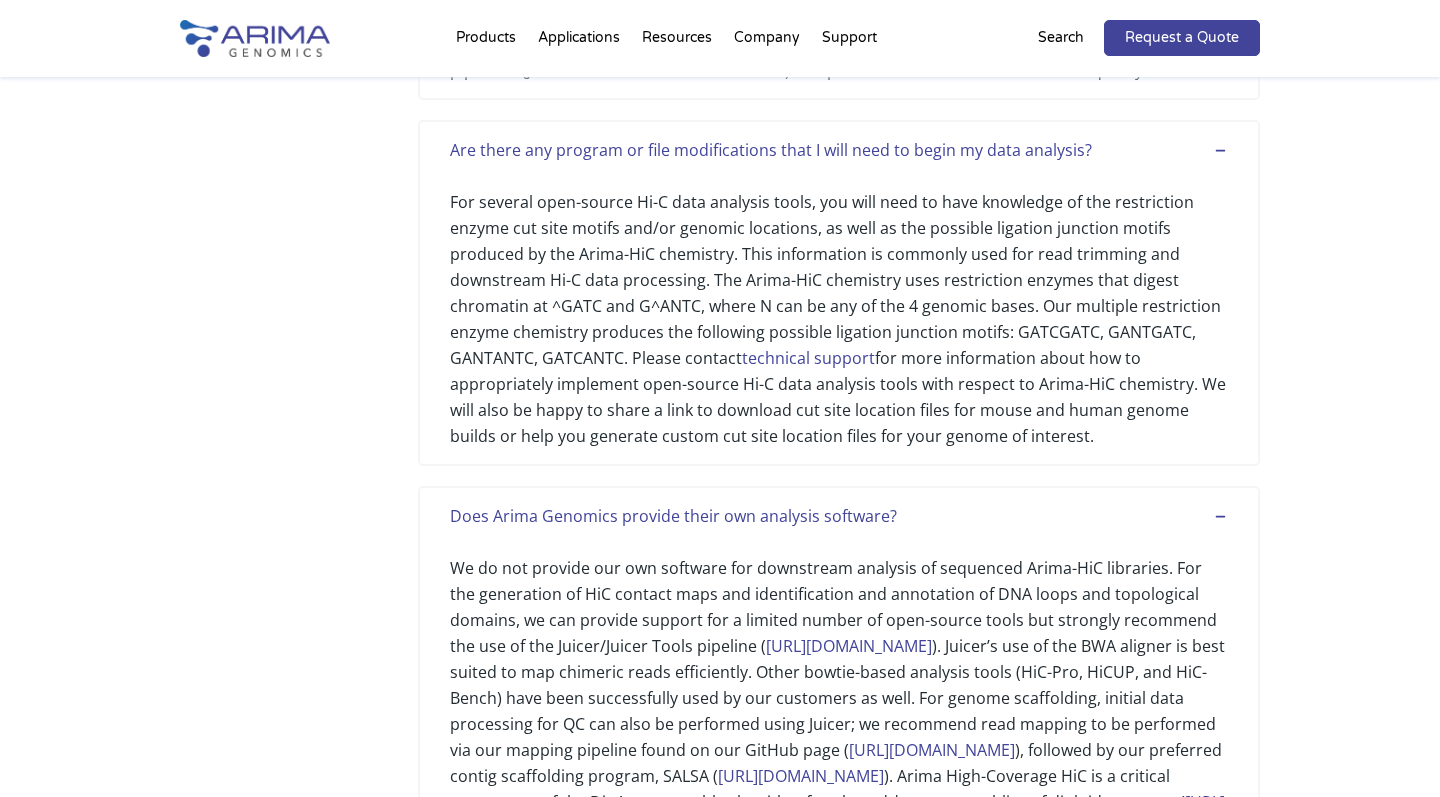 click on "For several open-source Hi-C data analysis tools, you will need to have knowledge of the restriction enzyme cut site motifs and/or genomic locations, as well as the possible ligation junction motifs produced by the Arima-HiC chemistry. This information is commonly used for read trimming and downstream Hi-C data processing. The Arima-HiC chemistry uses restriction enzymes that digest chromatin at ^GATC and G^ANTC, where N can be any of the 4 genomic bases. Our multiple restriction enzyme chemistry produces the following possible ligation junction motifs: GATCGATC, GANTGATC, GANTANTC, GATCANTC. Please contact  technical support  for more information about how to appropriately implement open-source Hi-C data analysis tools with respect to Arima-HiC chemistry. We will also be happy to share a link to download cut site location files for mouse and human genome builds or help you generate custom cut site location files for your genome of interest." at bounding box center (839, 306) 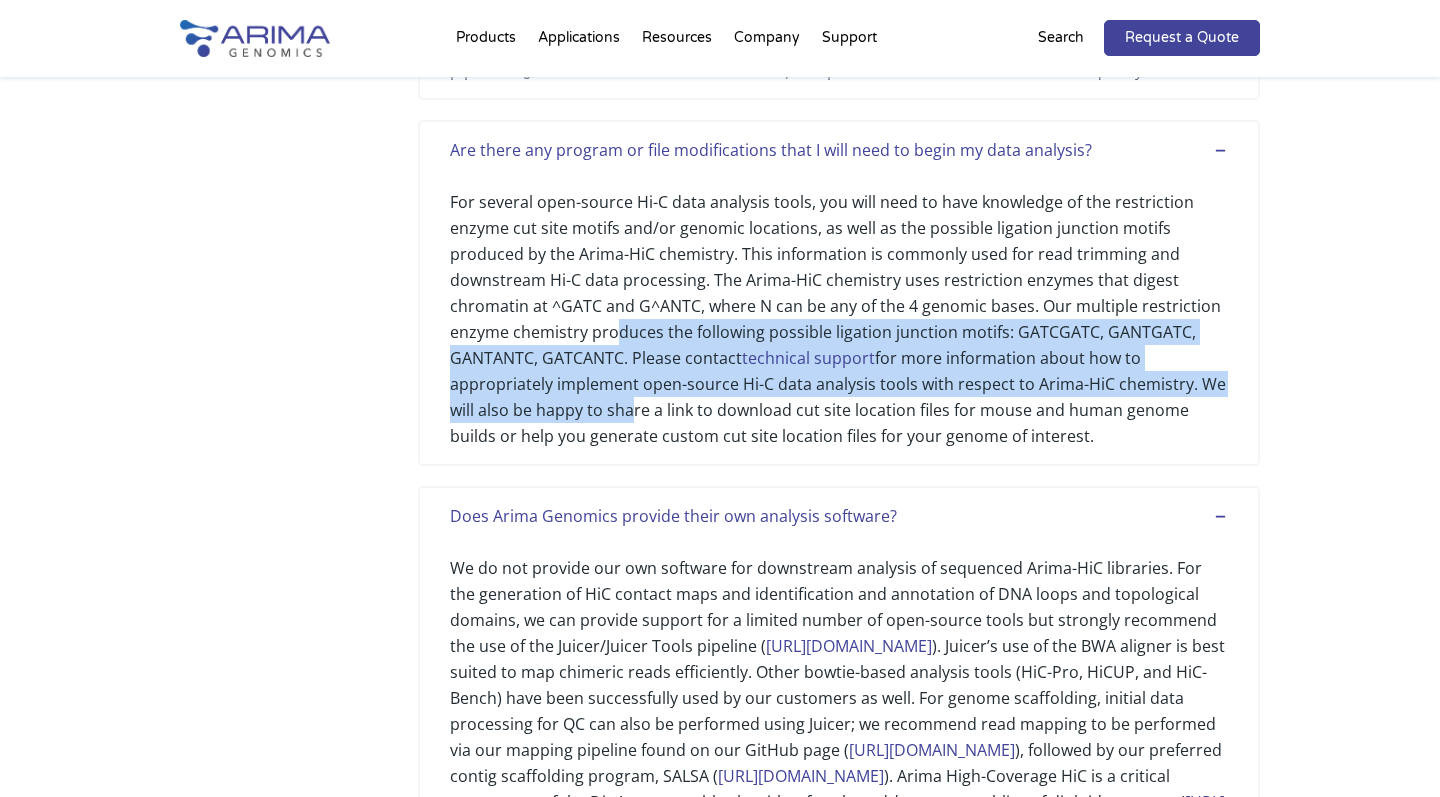 drag, startPoint x: 619, startPoint y: 434, endPoint x: 619, endPoint y: 349, distance: 85 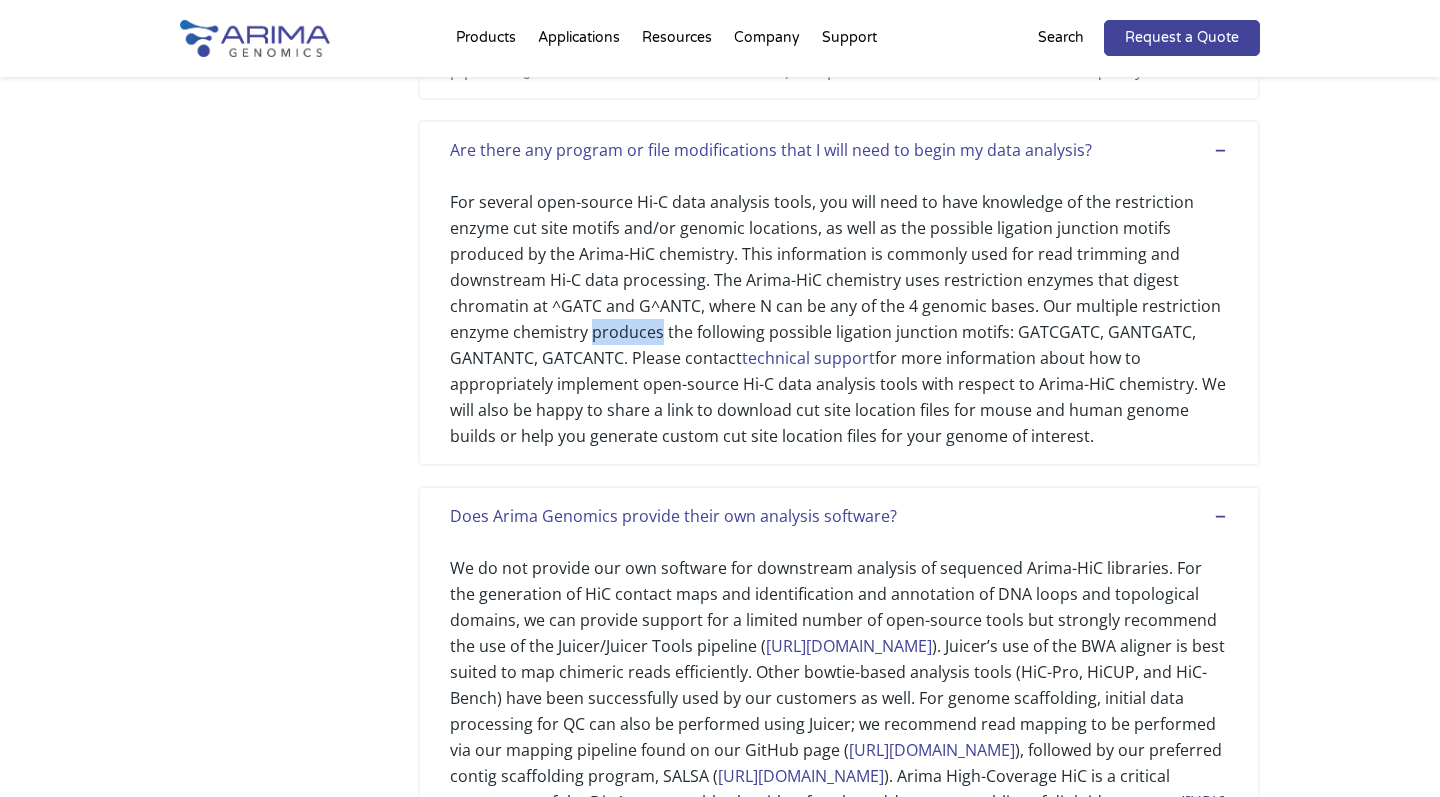 click on "For several open-source Hi-C data analysis tools, you will need to have knowledge of the restriction enzyme cut site motifs and/or genomic locations, as well as the possible ligation junction motifs produced by the Arima-HiC chemistry. This information is commonly used for read trimming and downstream Hi-C data processing. The Arima-HiC chemistry uses restriction enzymes that digest chromatin at ^GATC and G^ANTC, where N can be any of the 4 genomic bases. Our multiple restriction enzyme chemistry produces the following possible ligation junction motifs: GATCGATC, GANTGATC, GANTANTC, GATCANTC. Please contact  technical support  for more information about how to appropriately implement open-source Hi-C data analysis tools with respect to Arima-HiC chemistry. We will also be happy to share a link to download cut site location files for mouse and human genome builds or help you generate custom cut site location files for your genome of interest." at bounding box center (839, 306) 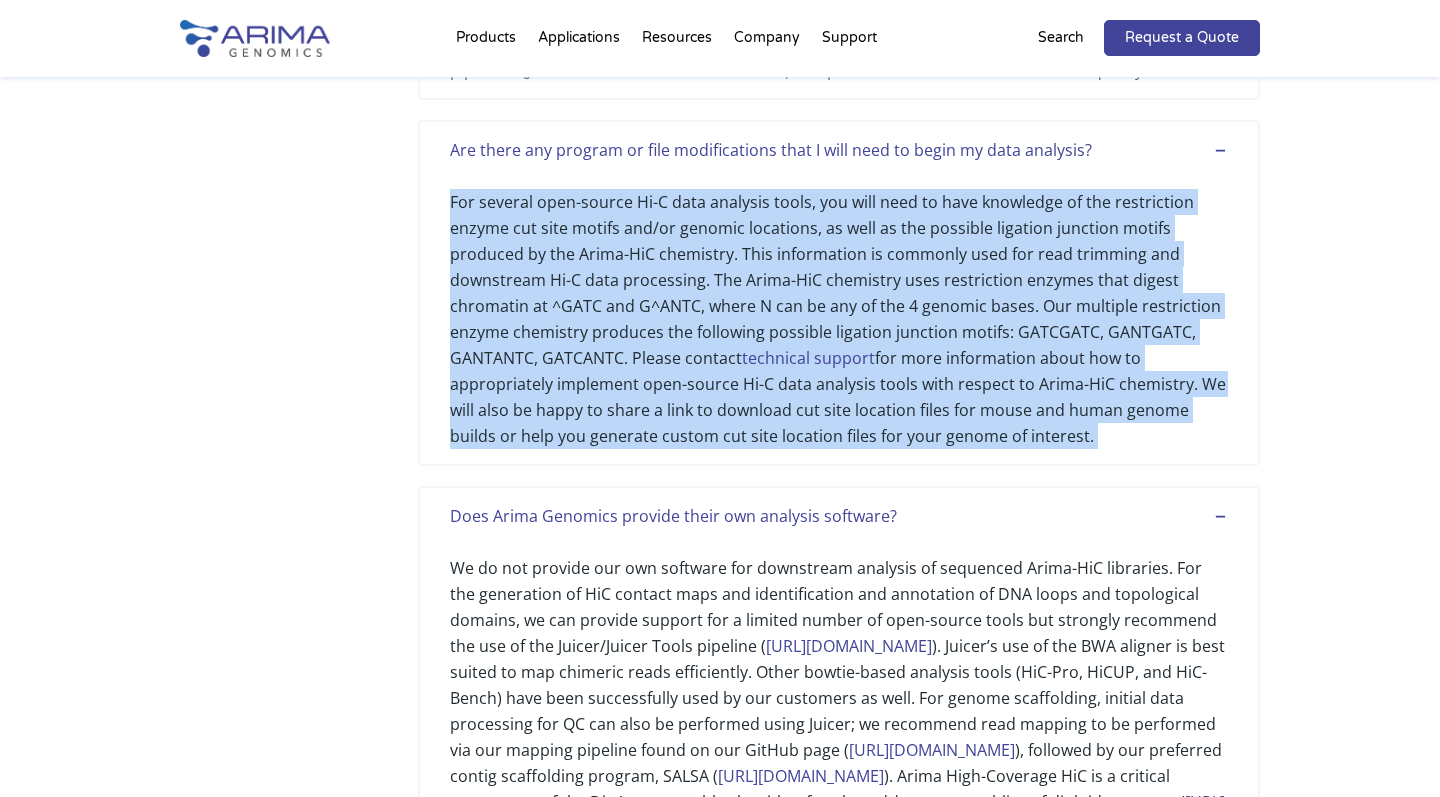 click on "For several open-source Hi-C data analysis tools, you will need to have knowledge of the restriction enzyme cut site motifs and/or genomic locations, as well as the possible ligation junction motifs produced by the Arima-HiC chemistry. This information is commonly used for read trimming and downstream Hi-C data processing. The Arima-HiC chemistry uses restriction enzymes that digest chromatin at ^GATC and G^ANTC, where N can be any of the 4 genomic bases. Our multiple restriction enzyme chemistry produces the following possible ligation junction motifs: GATCGATC, GANTGATC, GANTANTC, GATCANTC. Please contact  technical support  for more information about how to appropriately implement open-source Hi-C data analysis tools with respect to Arima-HiC chemistry. We will also be happy to share a link to download cut site location files for mouse and human genome builds or help you generate custom cut site location files for your genome of interest." at bounding box center [839, 306] 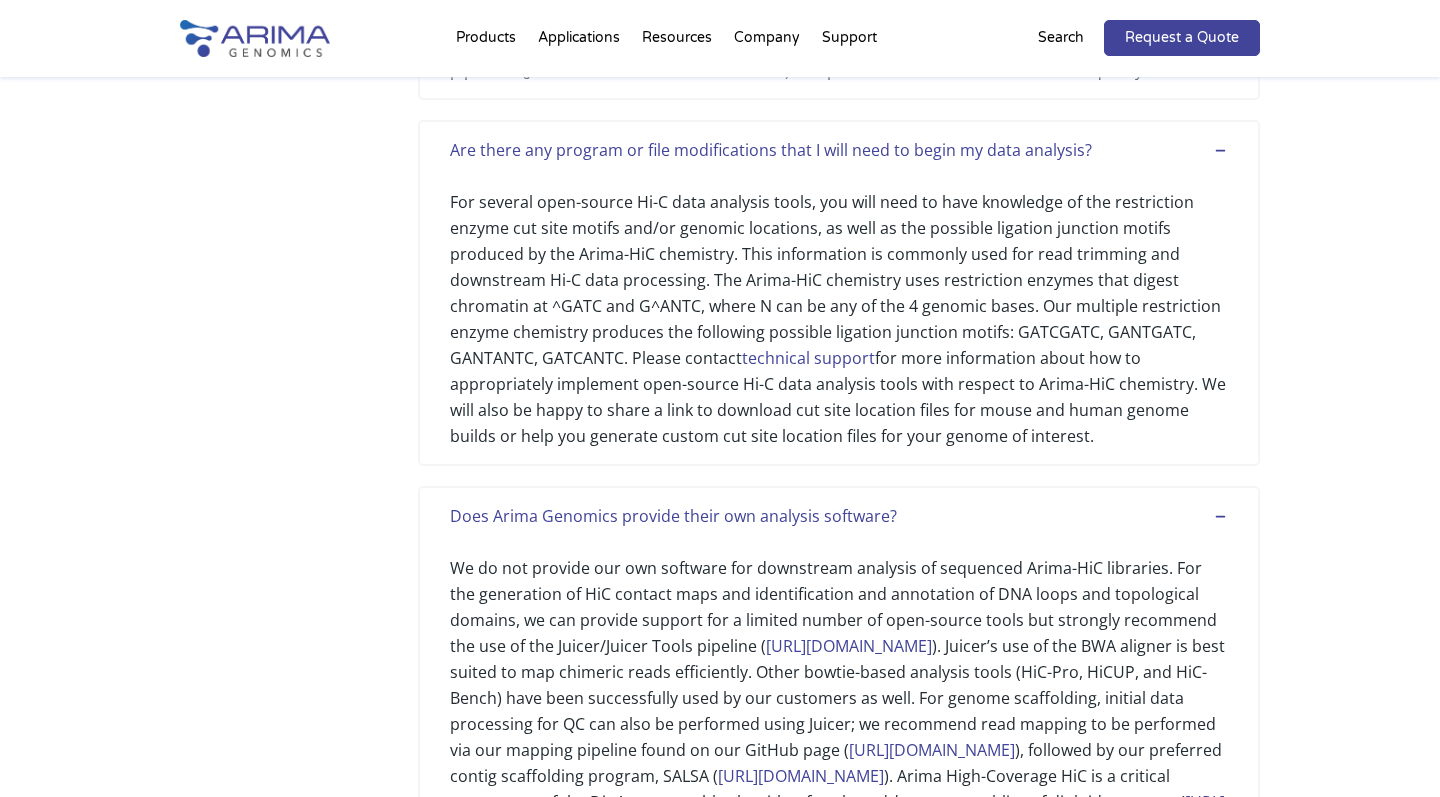 click on "For several open-source Hi-C data analysis tools, you will need to have knowledge of the restriction enzyme cut site motifs and/or genomic locations, as well as the possible ligation junction motifs produced by the Arima-HiC chemistry. This information is commonly used for read trimming and downstream Hi-C data processing. The Arima-HiC chemistry uses restriction enzymes that digest chromatin at ^GATC and G^ANTC, where N can be any of the 4 genomic bases. Our multiple restriction enzyme chemistry produces the following possible ligation junction motifs: GATCGATC, GANTGATC, GANTANTC, GATCANTC. Please contact  technical support  for more information about how to appropriately implement open-source Hi-C data analysis tools with respect to Arima-HiC chemistry. We will also be happy to share a link to download cut site location files for mouse and human genome builds or help you generate custom cut site location files for your genome of interest." at bounding box center [839, 306] 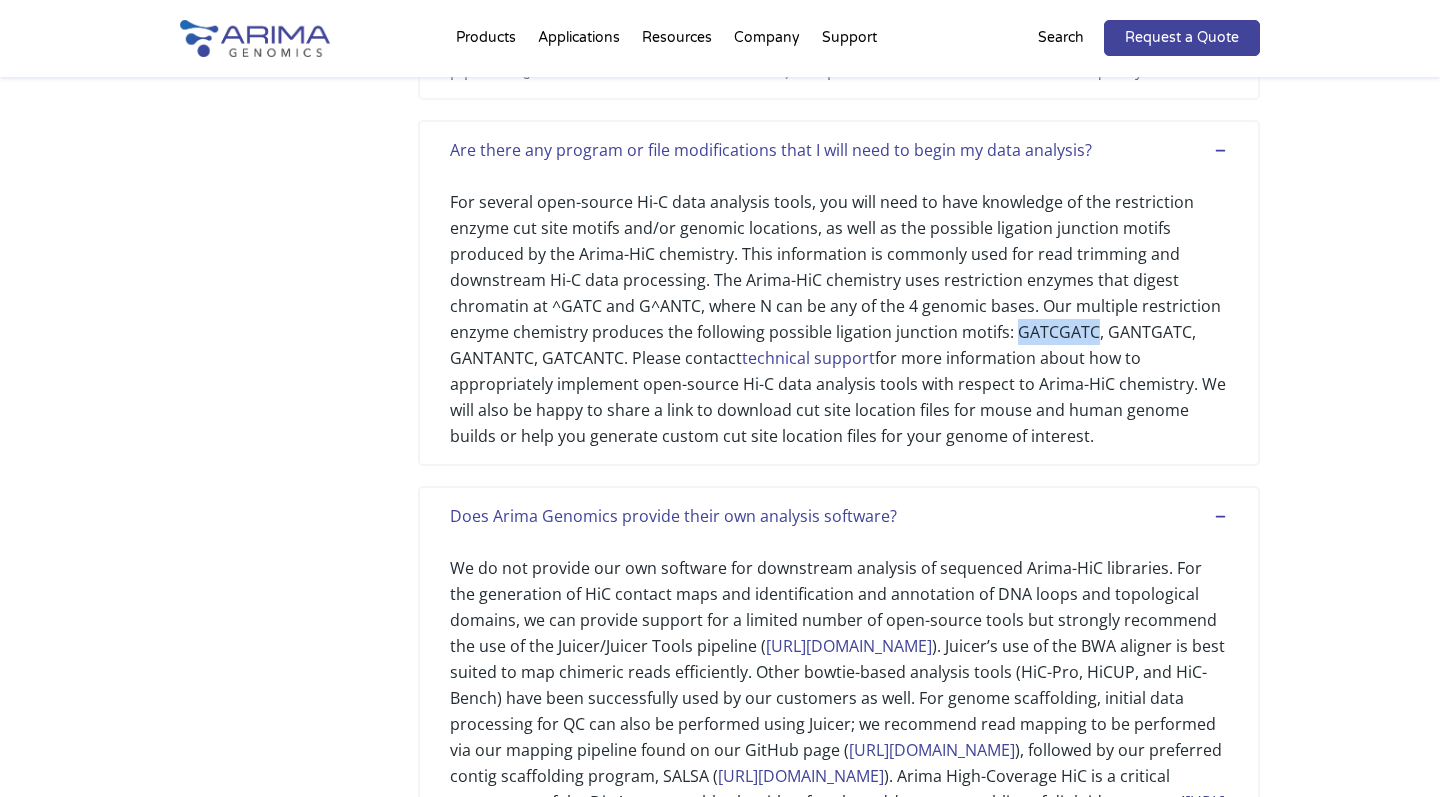 click on "For several open-source Hi-C data analysis tools, you will need to have knowledge of the restriction enzyme cut site motifs and/or genomic locations, as well as the possible ligation junction motifs produced by the Arima-HiC chemistry. This information is commonly used for read trimming and downstream Hi-C data processing. The Arima-HiC chemistry uses restriction enzymes that digest chromatin at ^GATC and G^ANTC, where N can be any of the 4 genomic bases. Our multiple restriction enzyme chemistry produces the following possible ligation junction motifs: GATCGATC, GANTGATC, GANTANTC, GATCANTC. Please contact  technical support  for more information about how to appropriately implement open-source Hi-C data analysis tools with respect to Arima-HiC chemistry. We will also be happy to share a link to download cut site location files for mouse and human genome builds or help you generate custom cut site location files for your genome of interest." at bounding box center [839, 306] 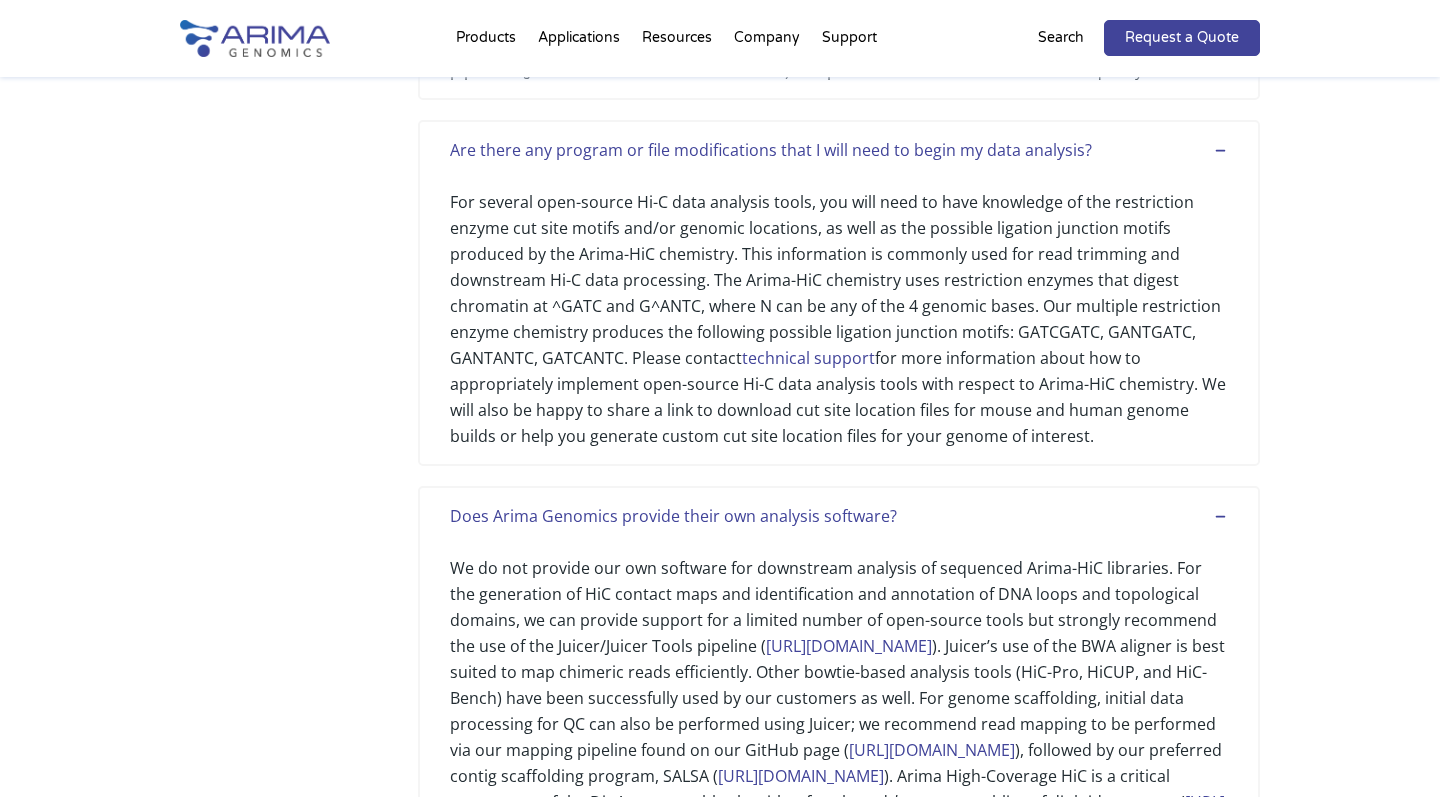 click on "For several open-source Hi-C data analysis tools, you will need to have knowledge of the restriction enzyme cut site motifs and/or genomic locations, as well as the possible ligation junction motifs produced by the Arima-HiC chemistry. This information is commonly used for read trimming and downstream Hi-C data processing. The Arima-HiC chemistry uses restriction enzymes that digest chromatin at ^GATC and G^ANTC, where N can be any of the 4 genomic bases. Our multiple restriction enzyme chemistry produces the following possible ligation junction motifs: GATCGATC, GANTGATC, GANTANTC, GATCANTC. Please contact  technical support  for more information about how to appropriately implement open-source Hi-C data analysis tools with respect to Arima-HiC chemistry. We will also be happy to share a link to download cut site location files for mouse and human genome builds or help you generate custom cut site location files for your genome of interest." at bounding box center (839, 306) 